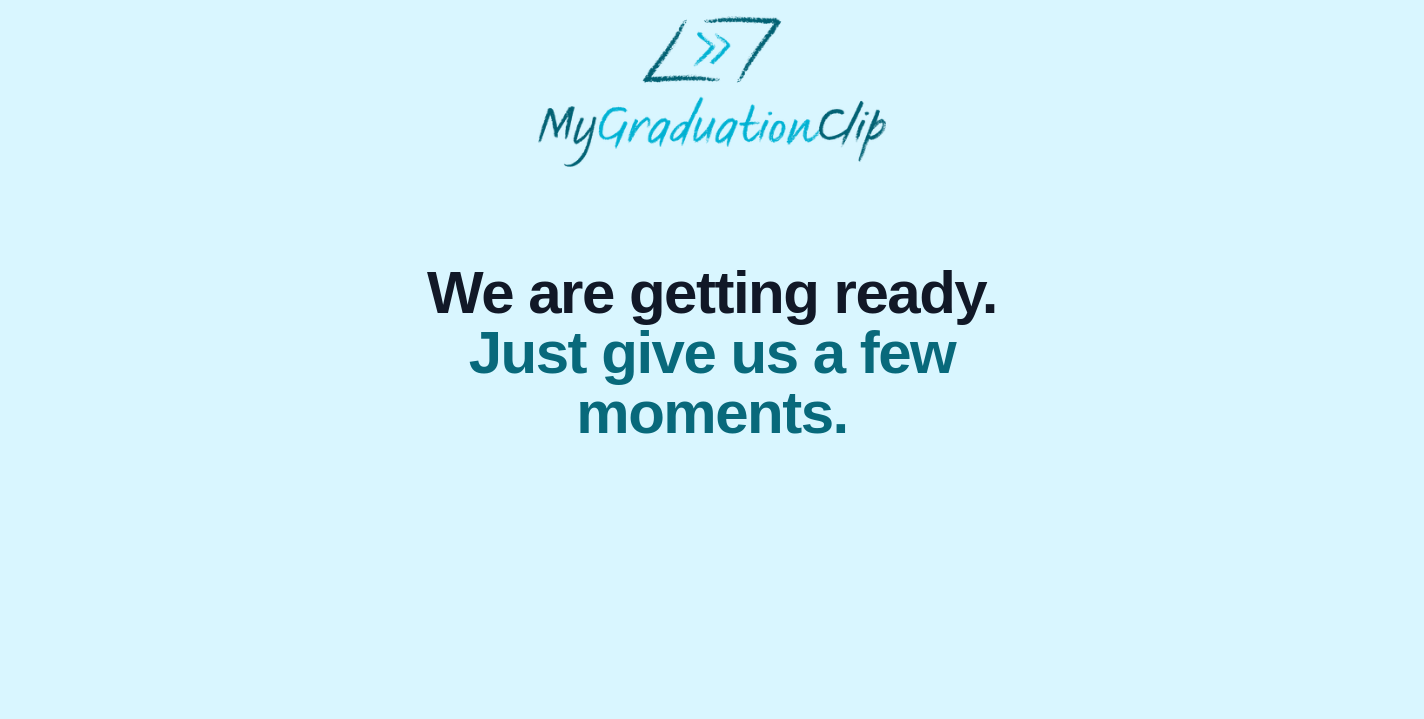 scroll, scrollTop: 0, scrollLeft: 0, axis: both 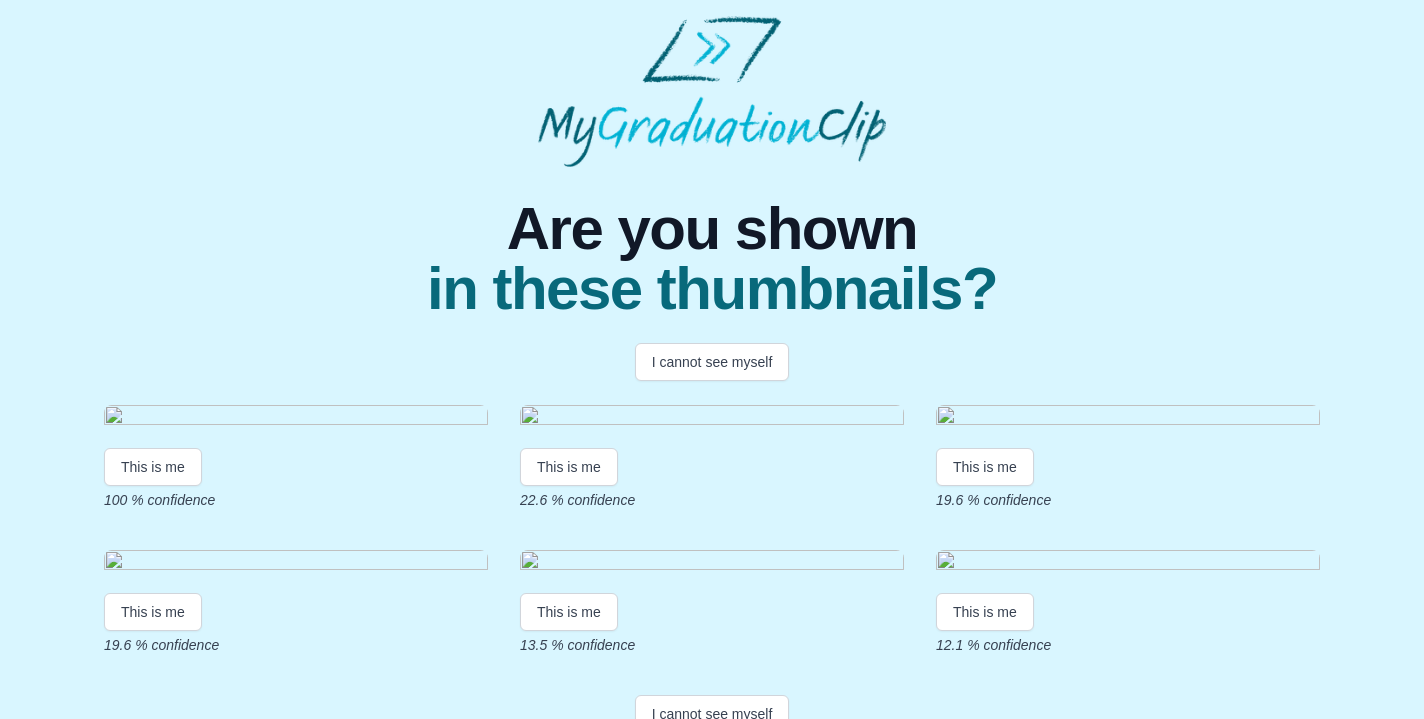 click on "Are you shown in these thumbnails?" at bounding box center (712, 243) 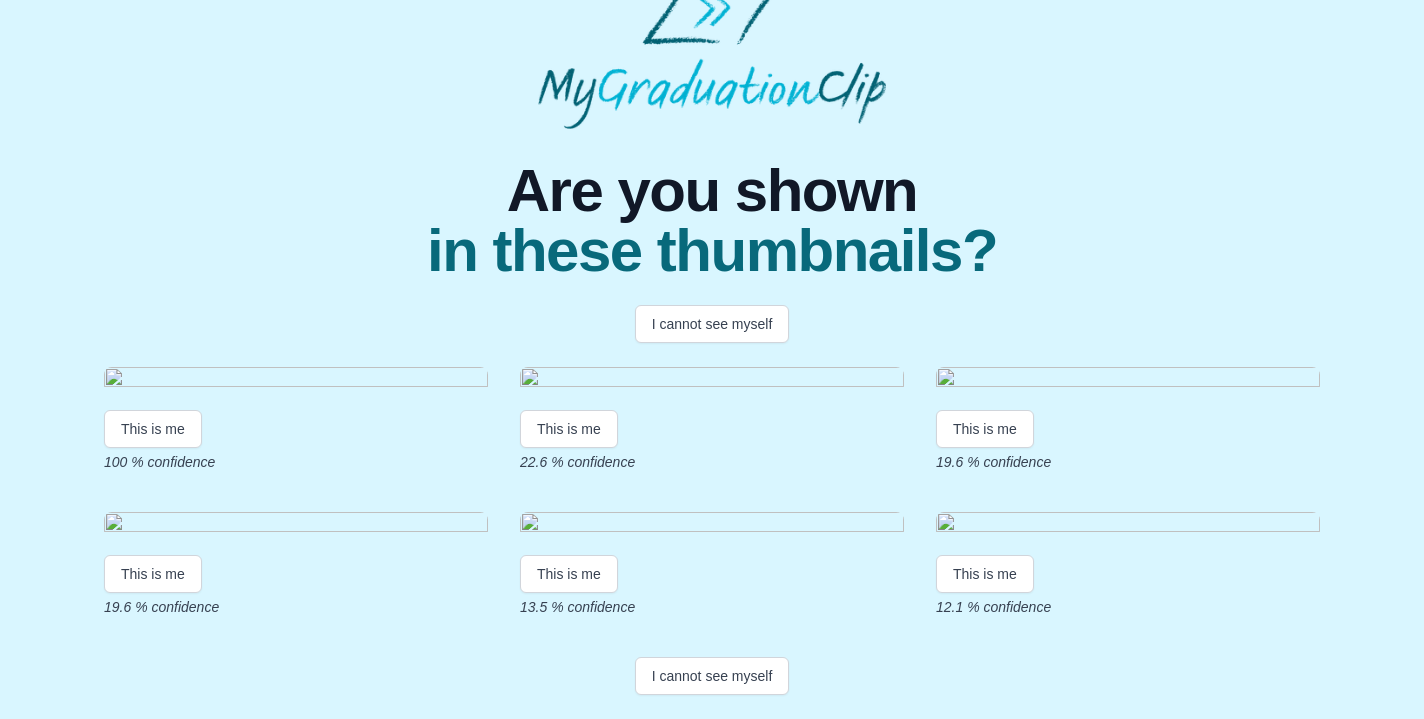 scroll, scrollTop: 416, scrollLeft: 0, axis: vertical 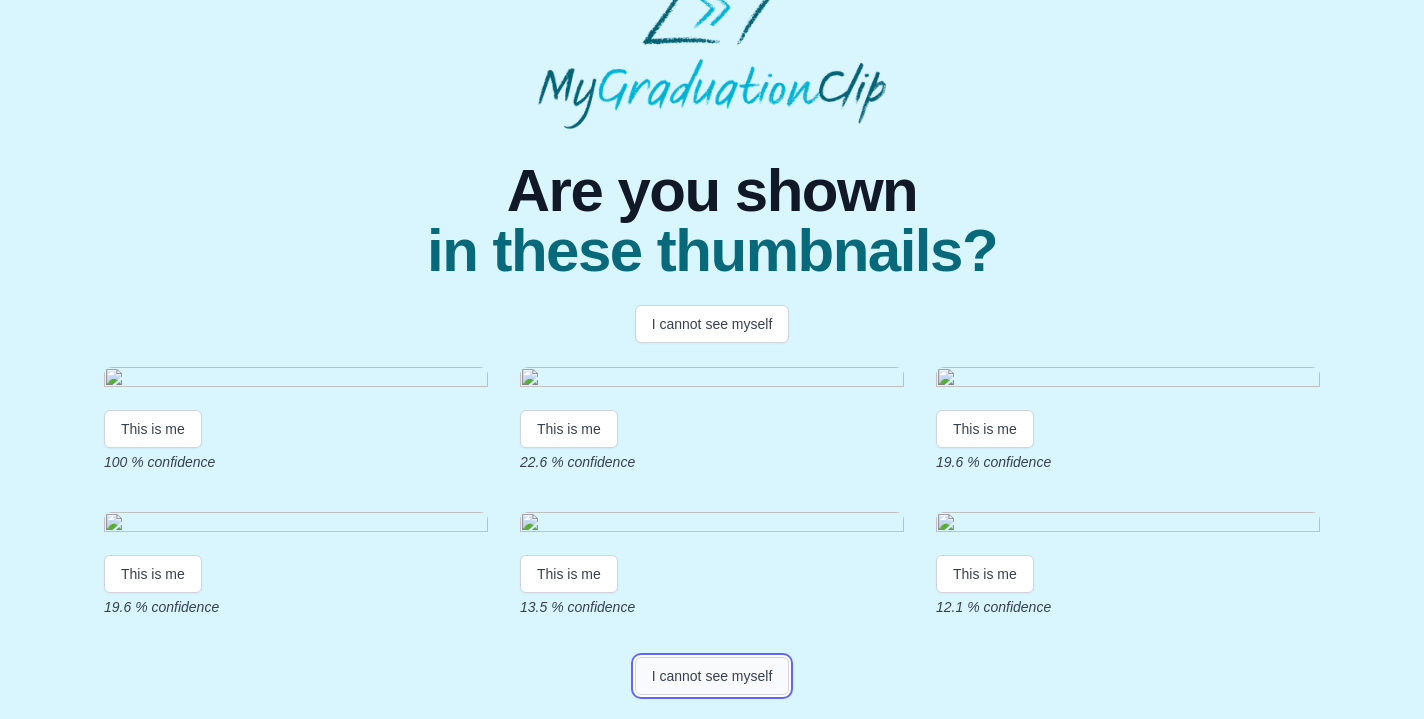 click on "I cannot see myself" at bounding box center [712, 676] 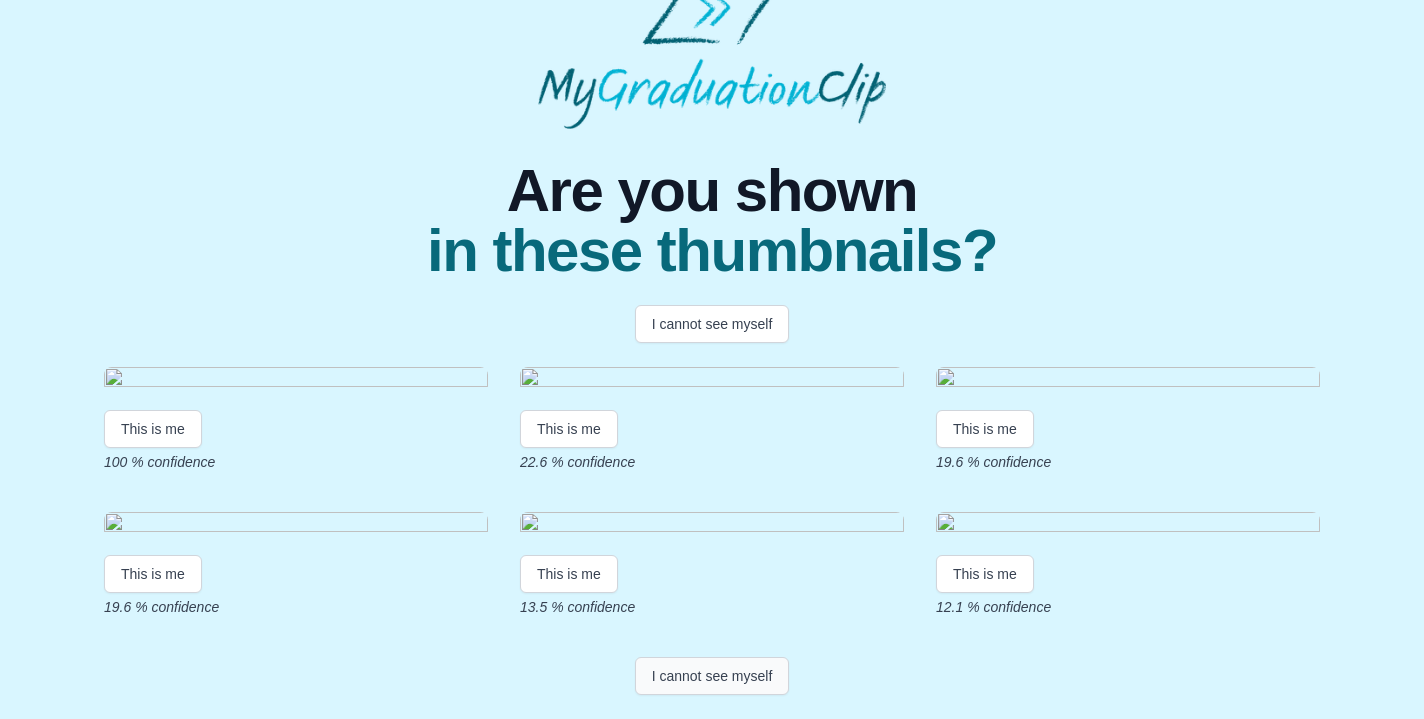 scroll, scrollTop: 0, scrollLeft: 0, axis: both 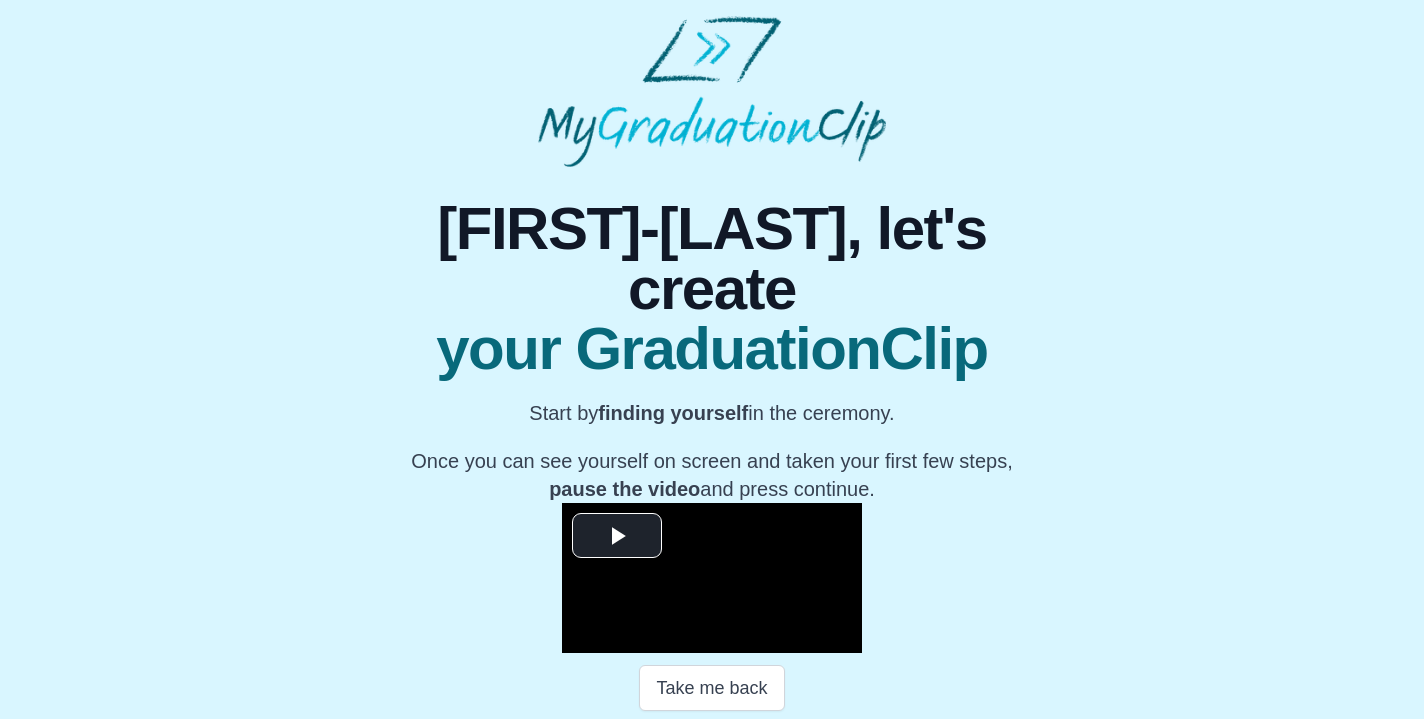 click on "**********" at bounding box center [712, 469] 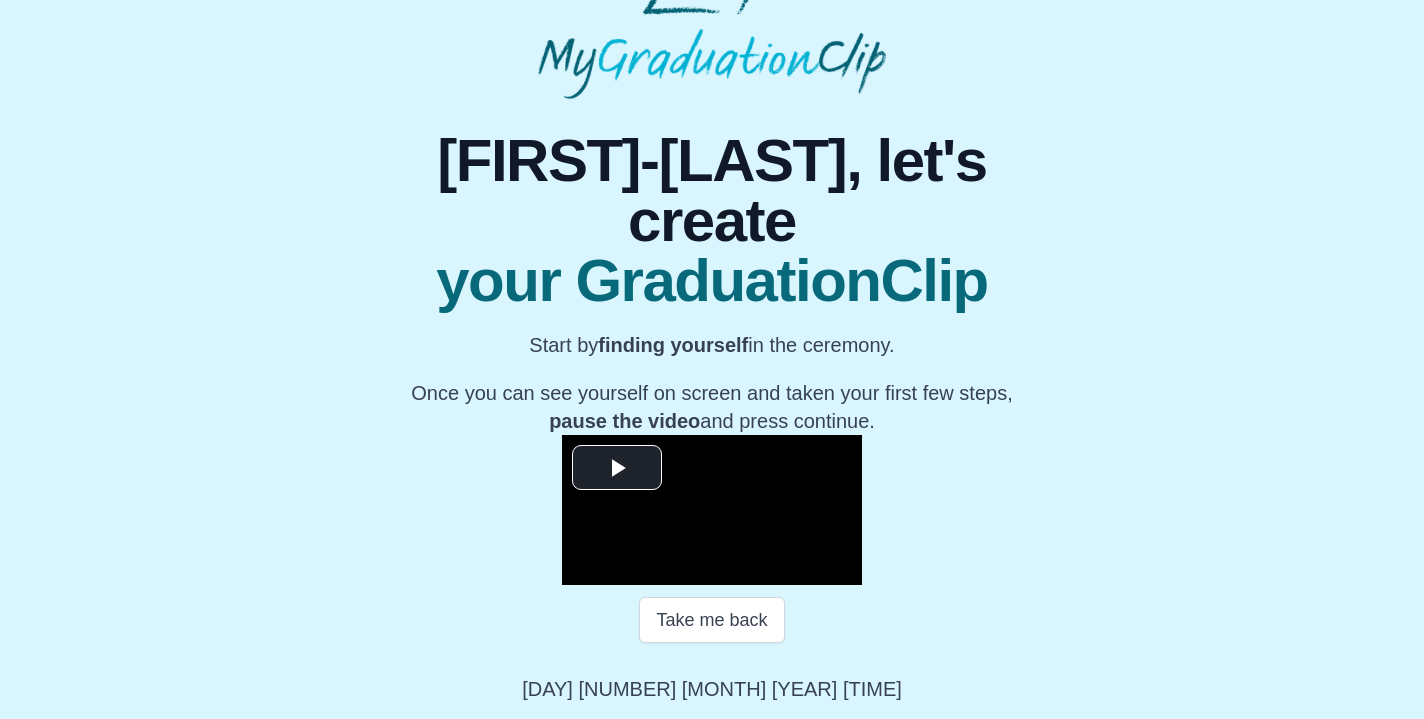 scroll, scrollTop: 259, scrollLeft: 0, axis: vertical 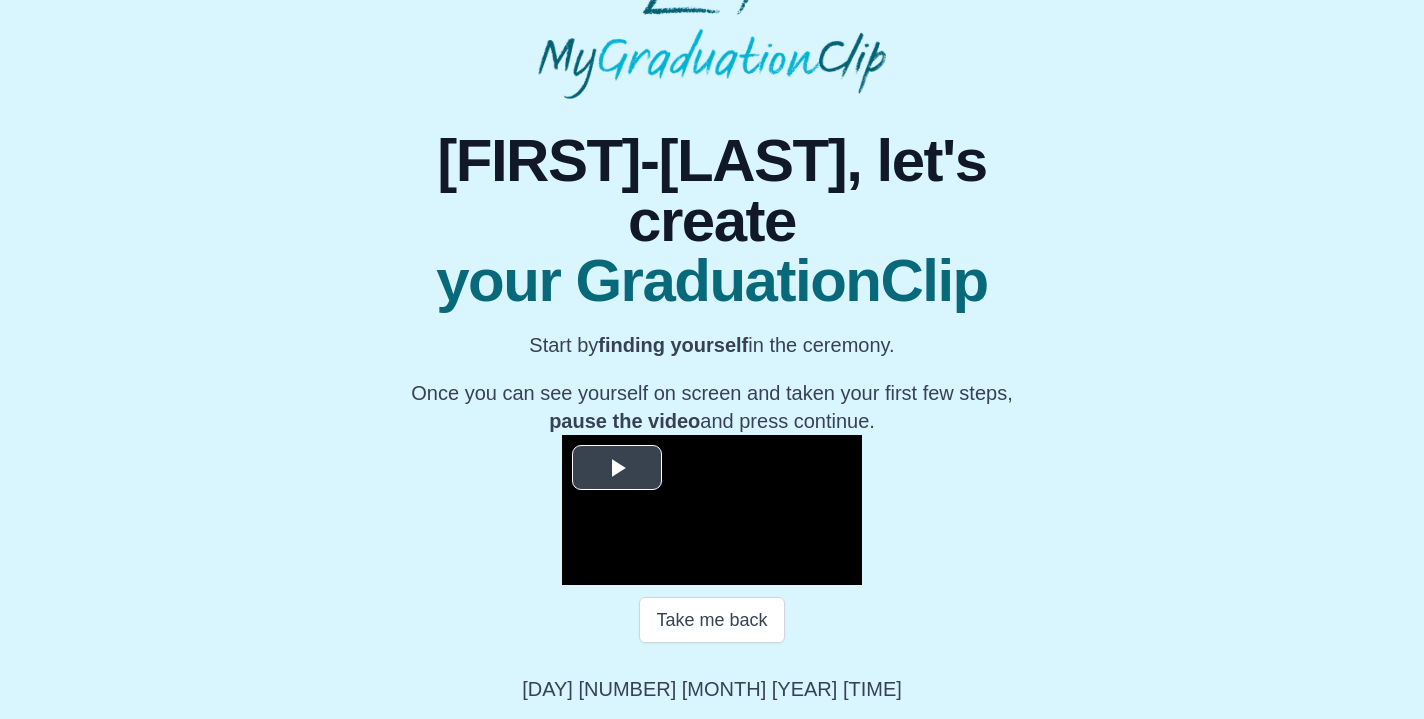 click at bounding box center (617, 468) 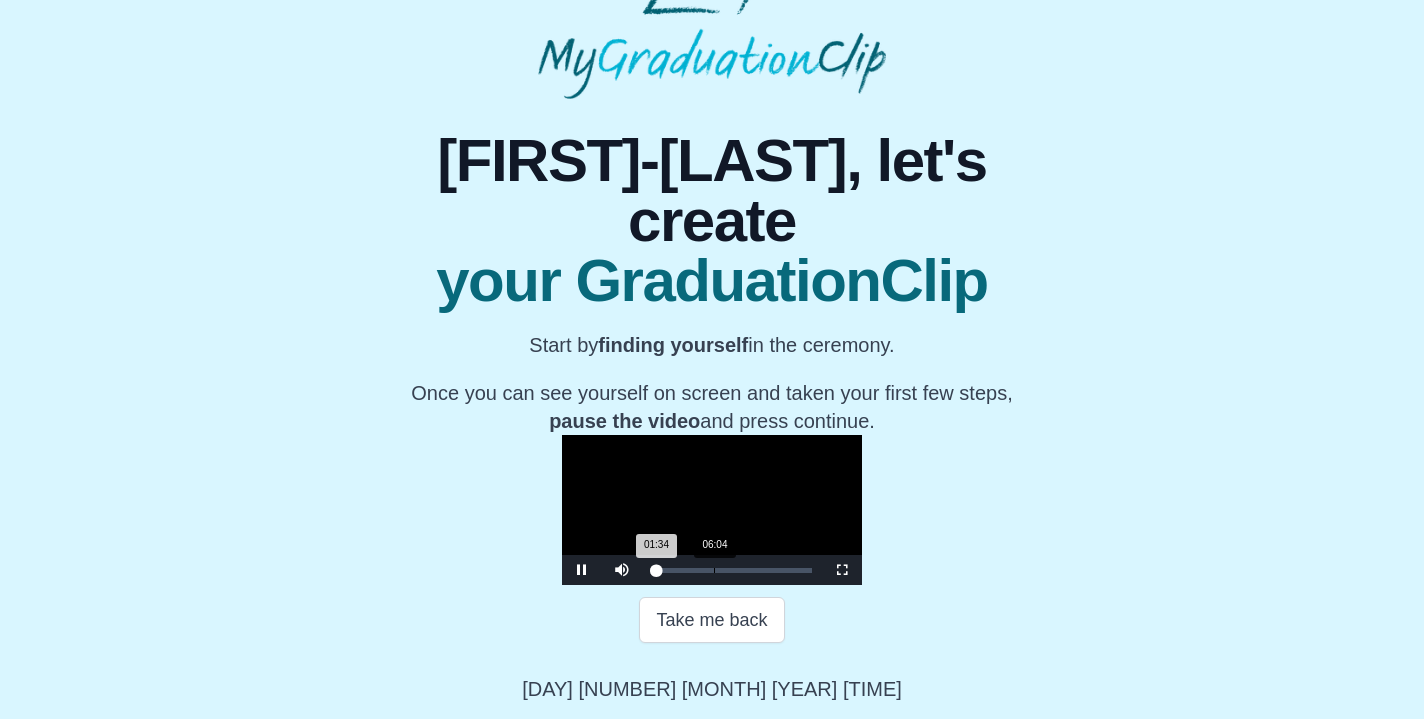 click on "Loaded : 0% 06:04 01:34 Progress : 0%" at bounding box center (732, 570) 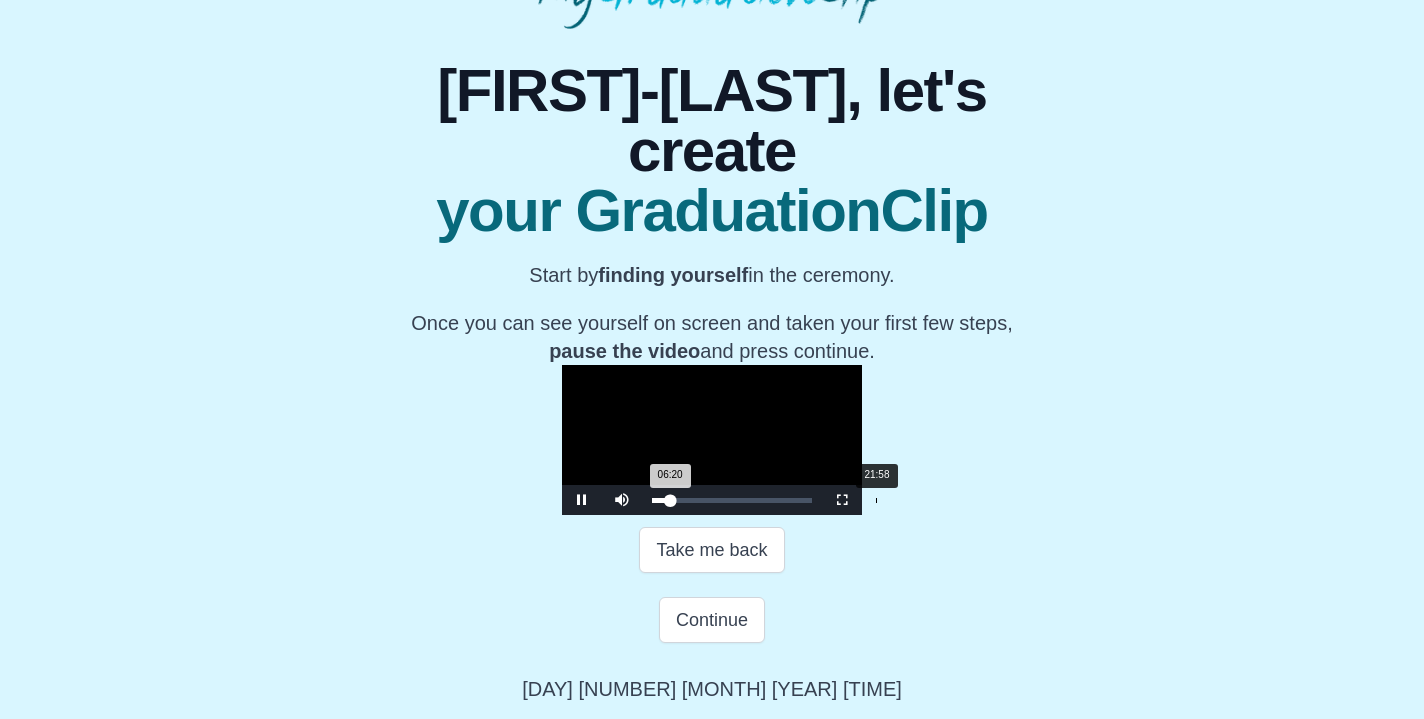 click on "21:58" at bounding box center (876, 500) 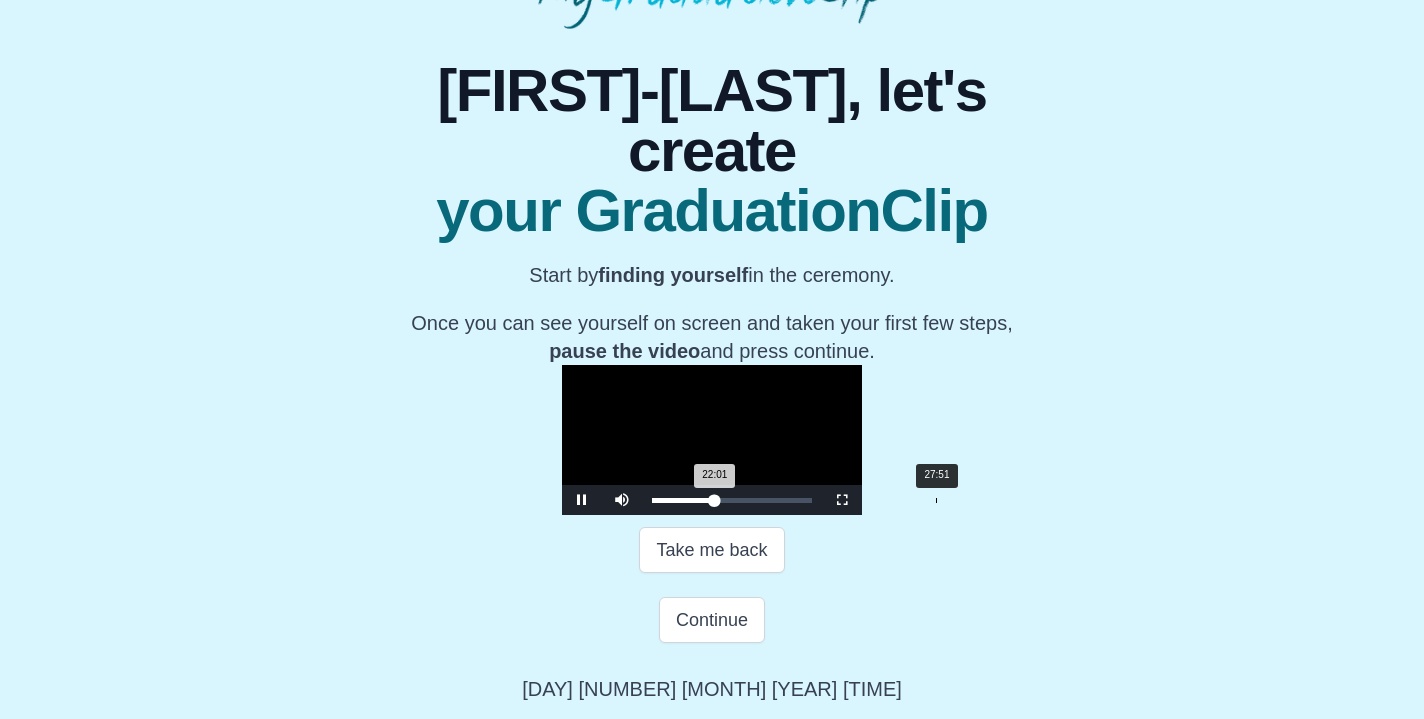 click on "27:51" at bounding box center (936, 500) 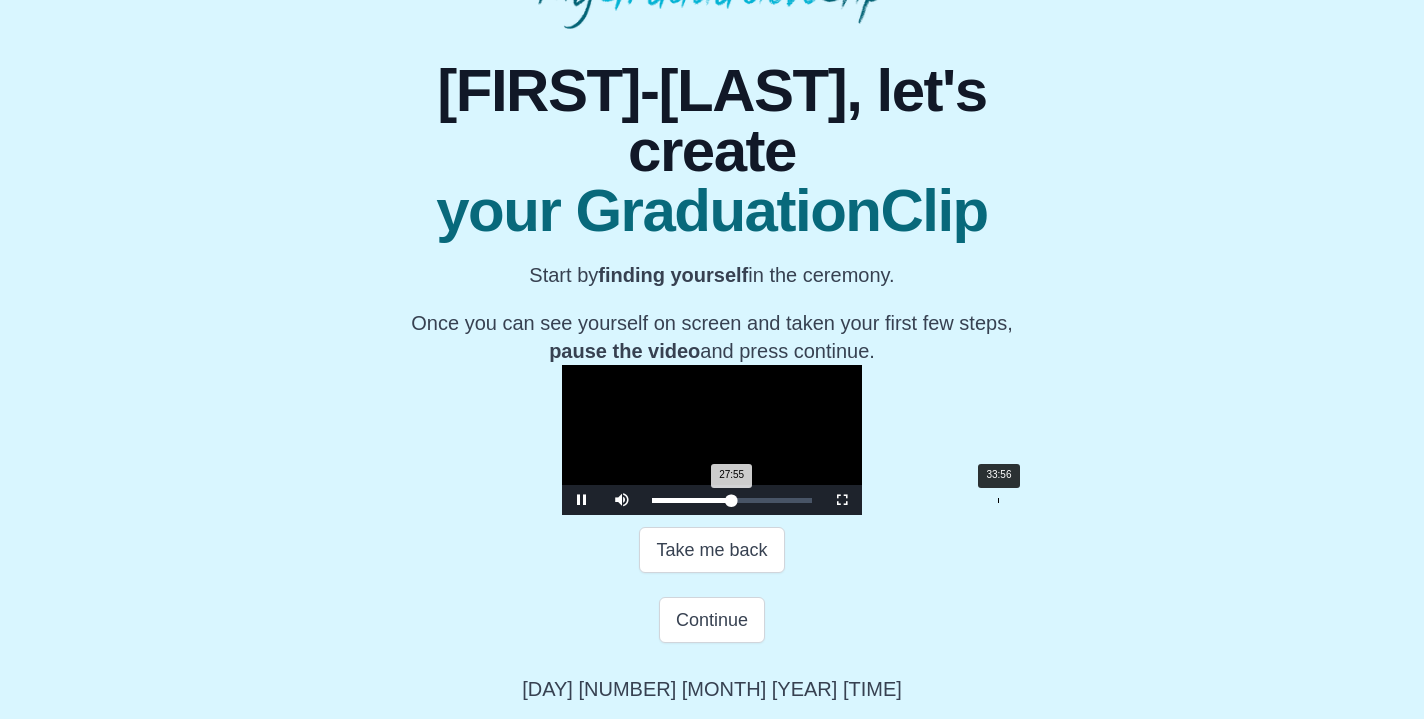 click on "Loaded : 0% 33:56 27:55 Progress : 0%" at bounding box center [732, 500] 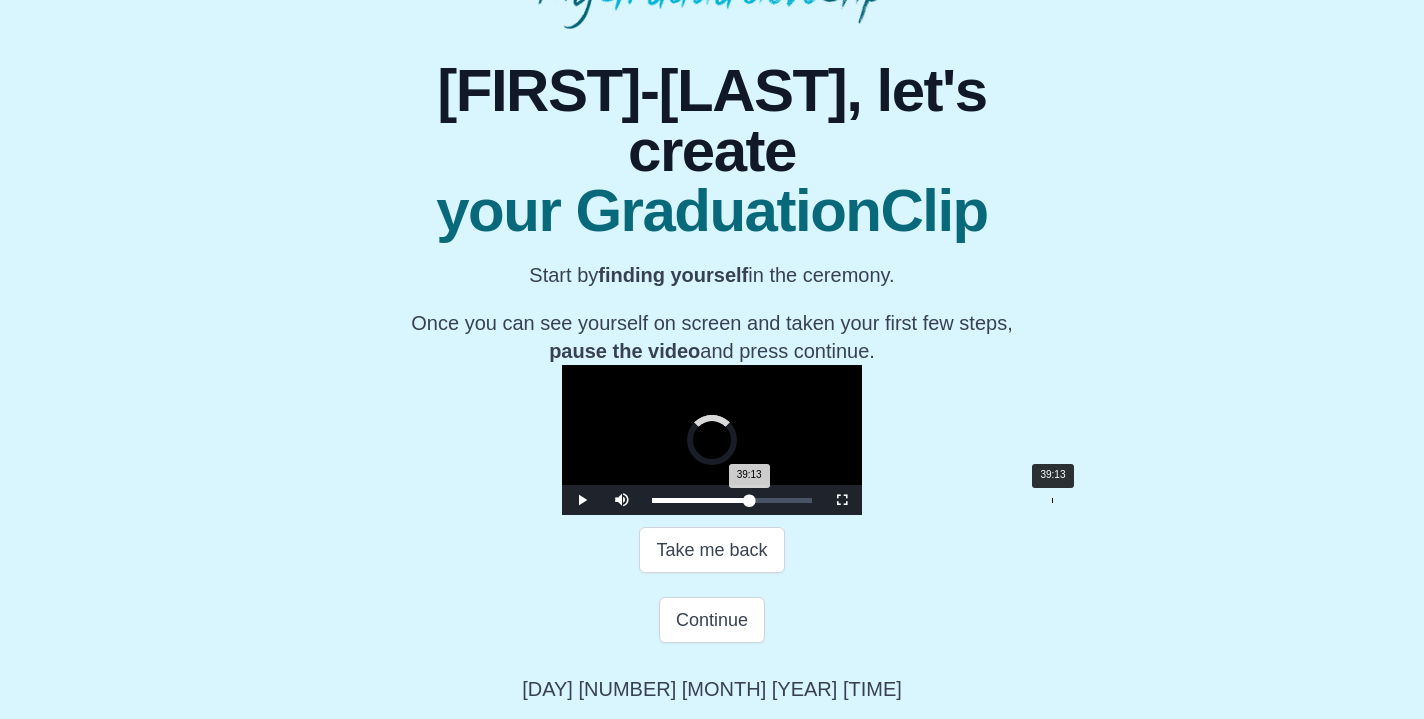 click on "Loaded : 0% 39:13 39:13 Progress : 0%" at bounding box center [732, 500] 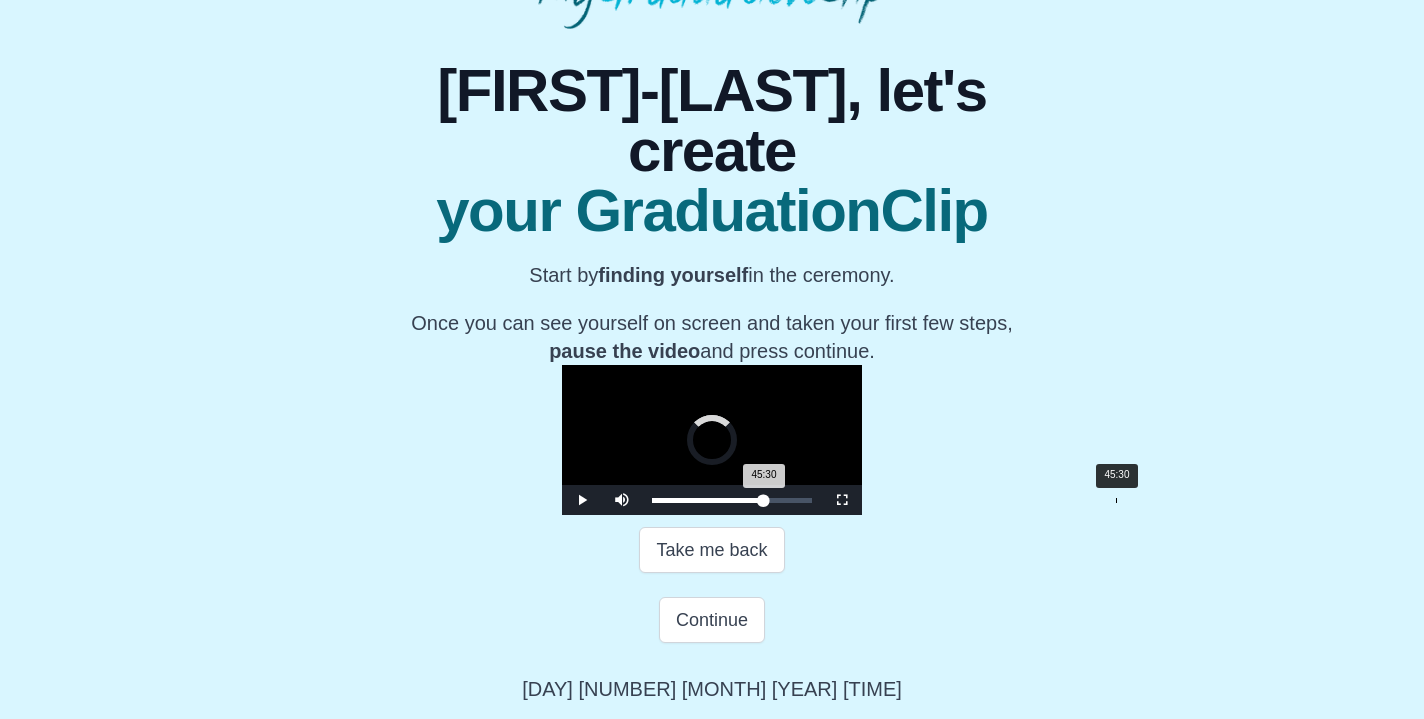 click on "Loaded : 0% 45:30 45:30 Progress : 0%" at bounding box center (732, 500) 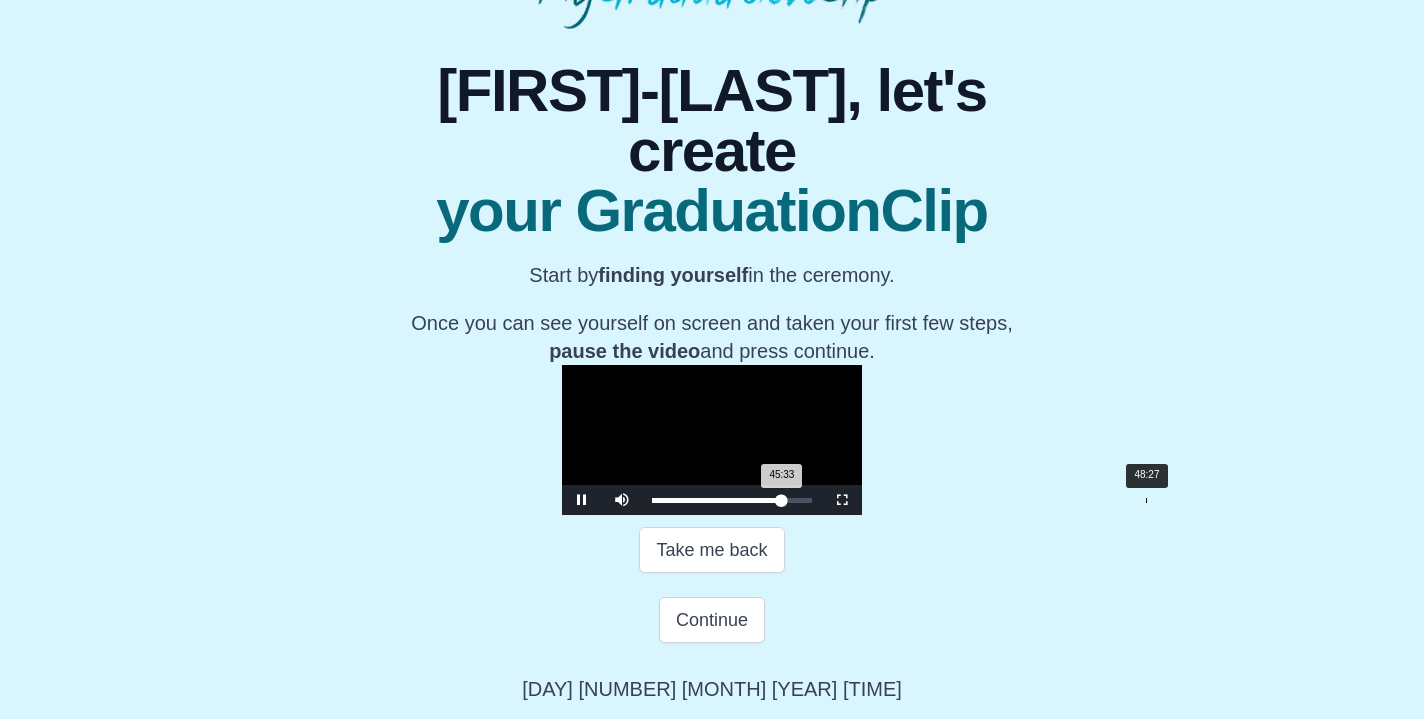 click on "Loaded : 0% 48:27 45:33 Progress : 0%" at bounding box center (732, 500) 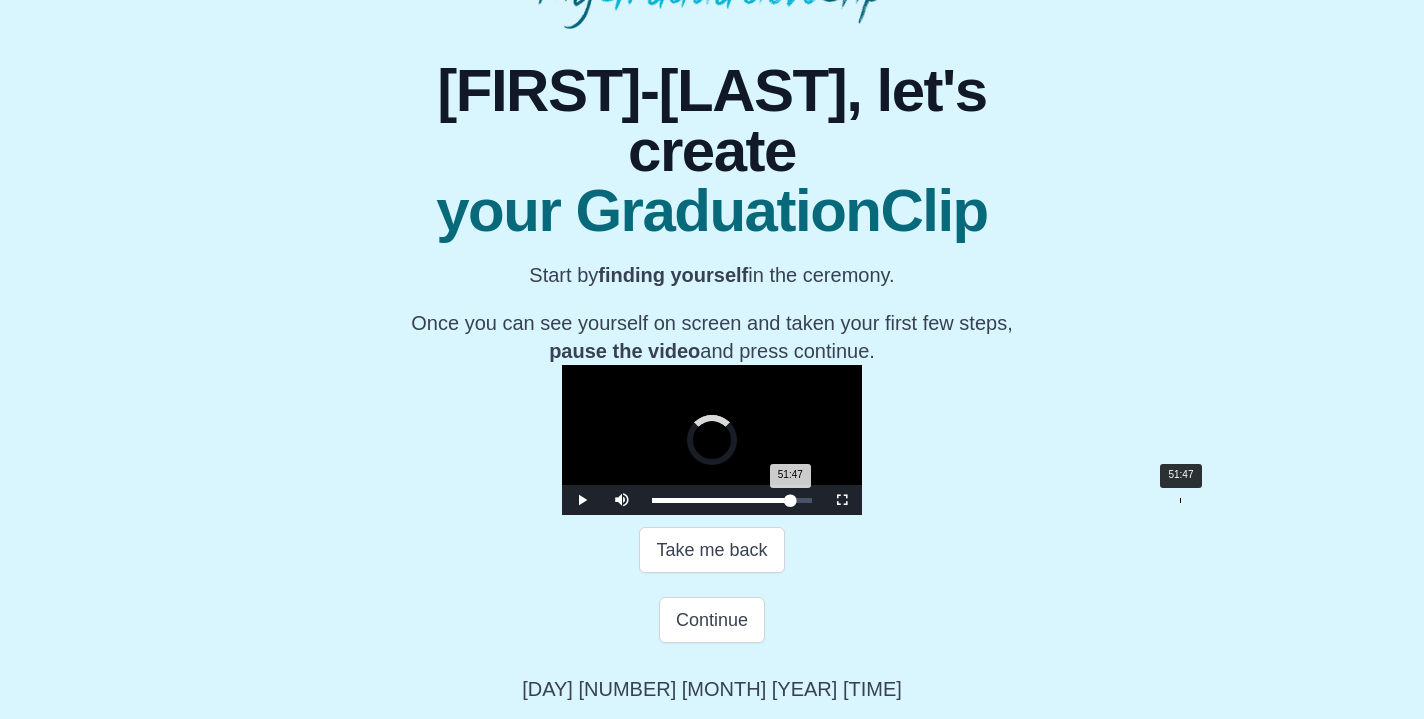 click on "Loaded : 0% 51:47 51:47 Progress : 0%" at bounding box center [732, 500] 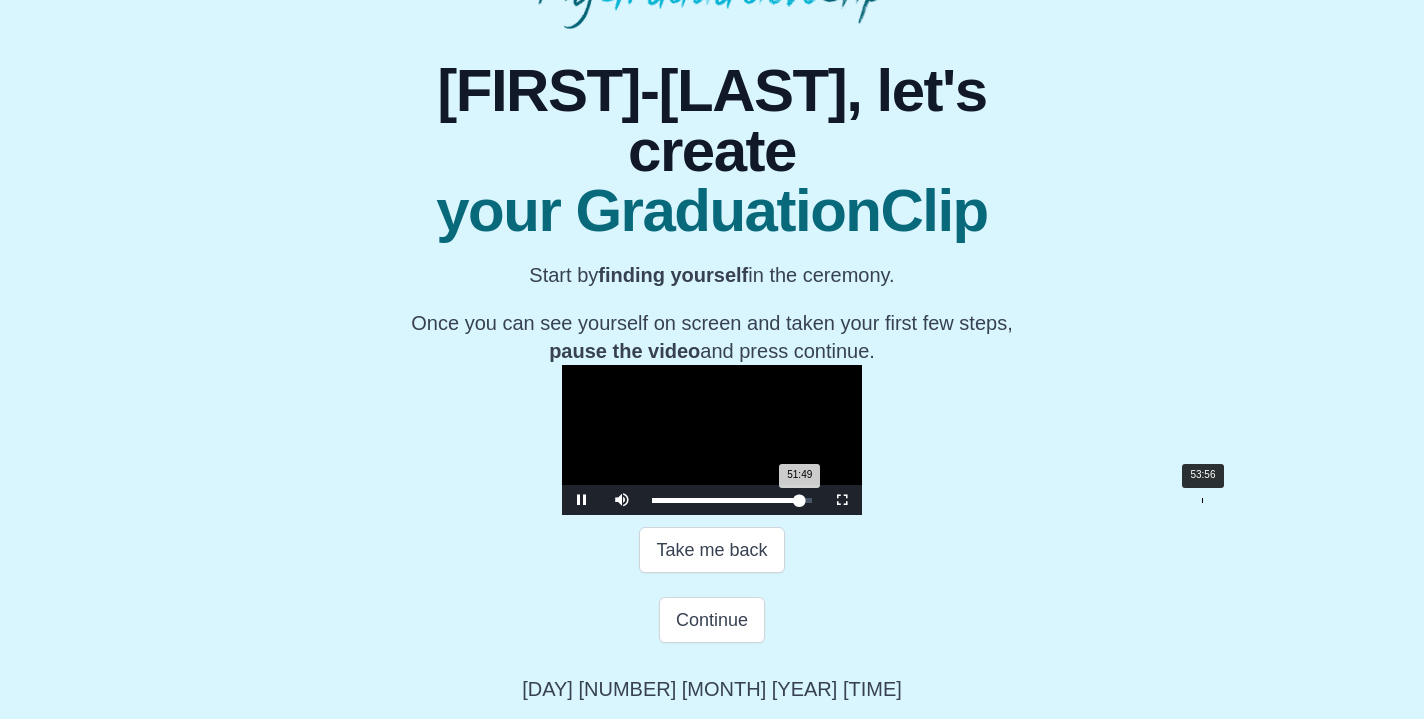 click on "53:56" at bounding box center (1202, 500) 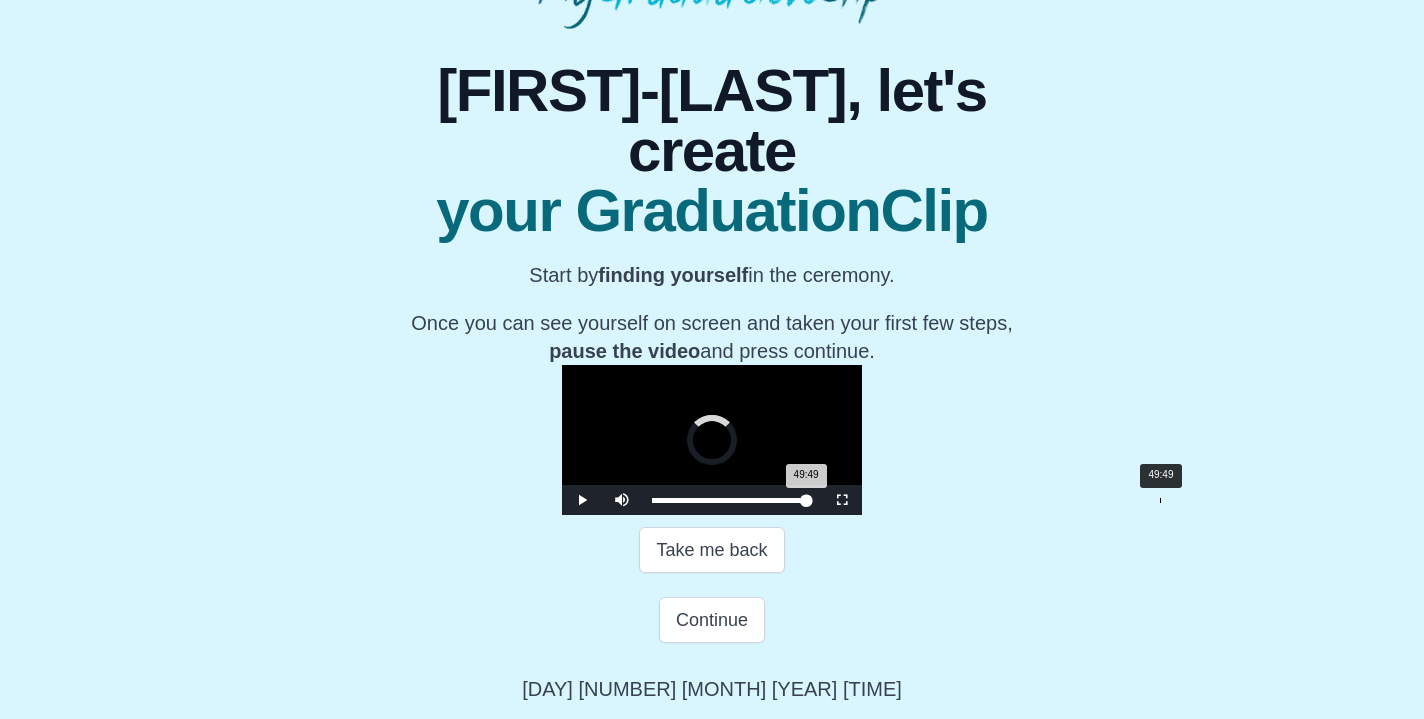click on "49:49" at bounding box center [1160, 500] 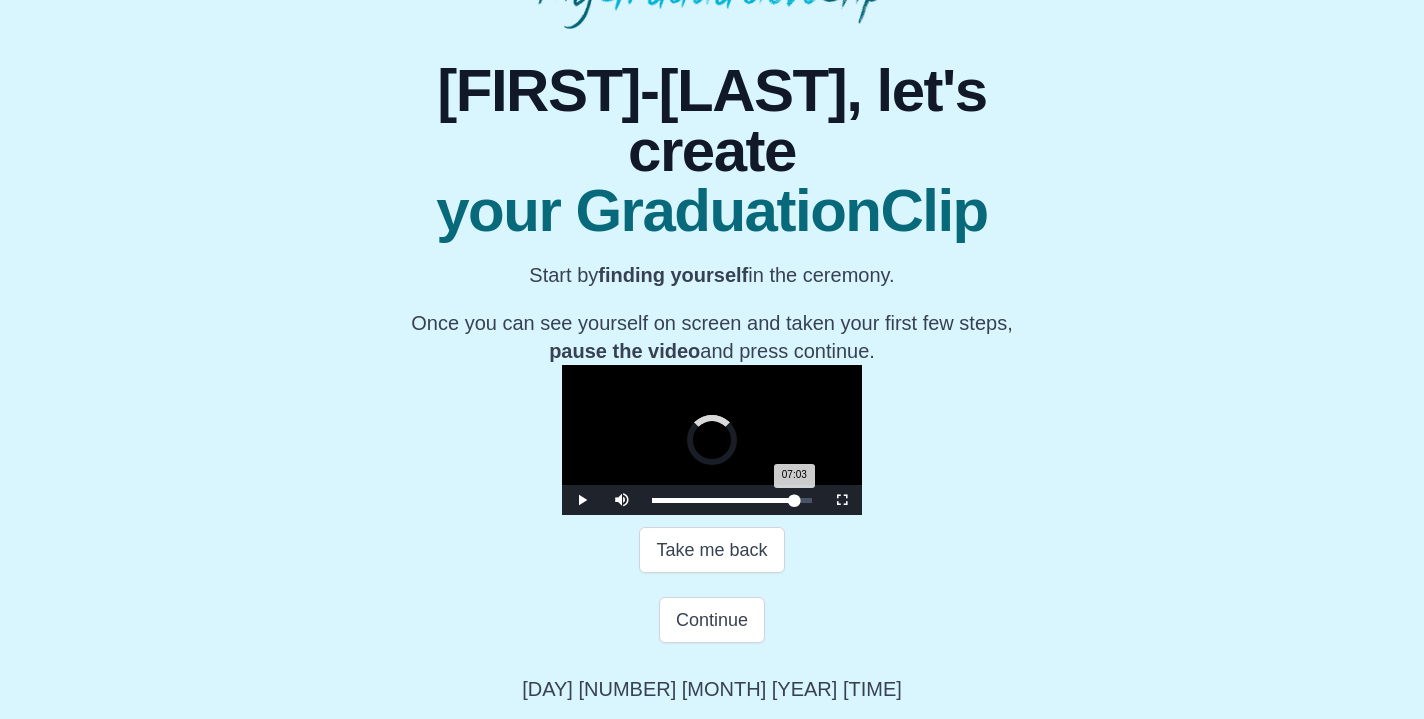 click on "07:03" at bounding box center [724, 500] 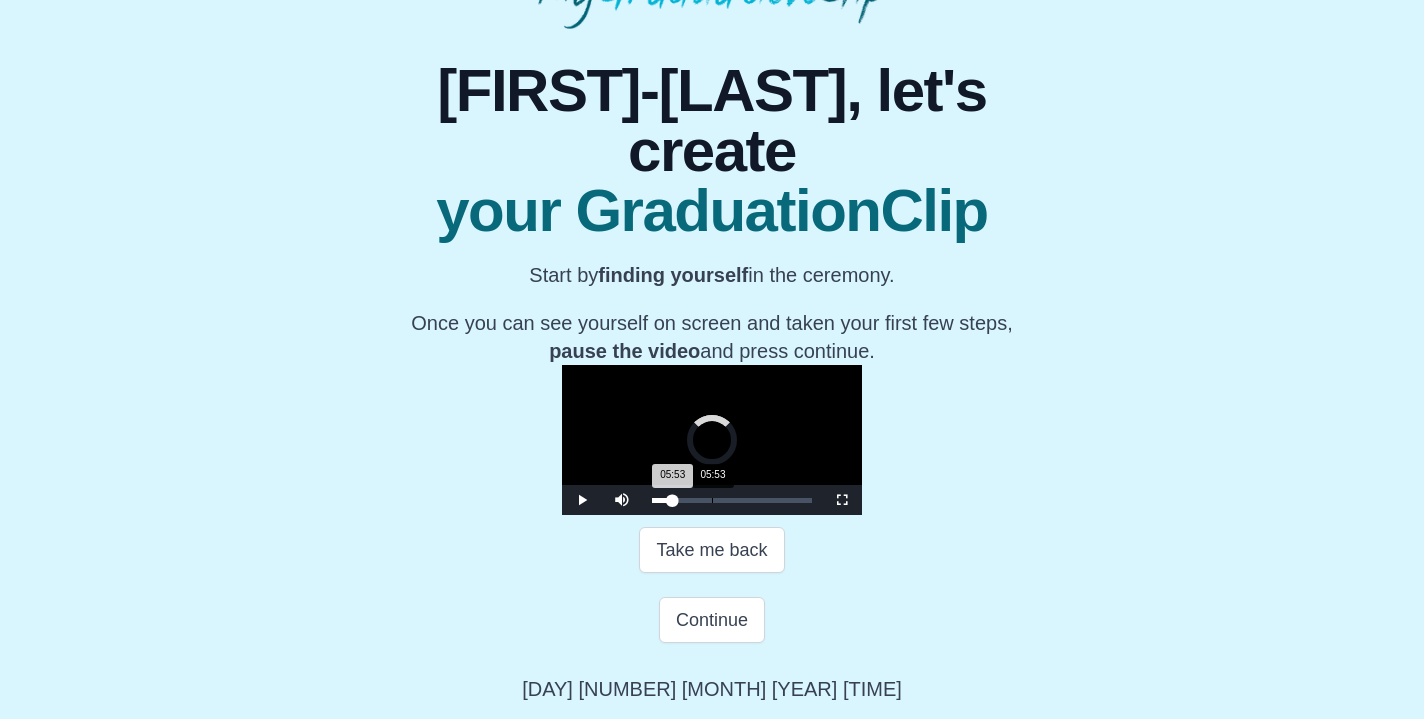 click on "05:53" at bounding box center [712, 500] 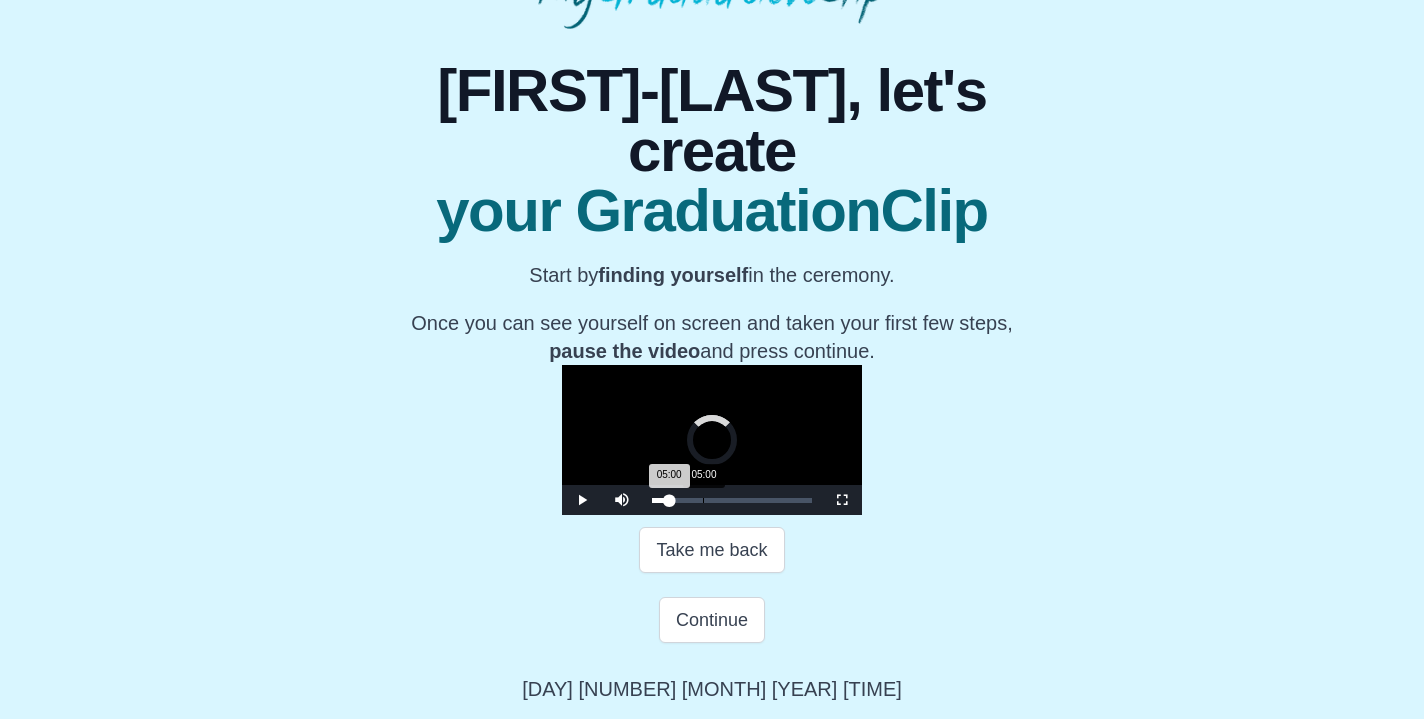 click on "05:00" at bounding box center (703, 500) 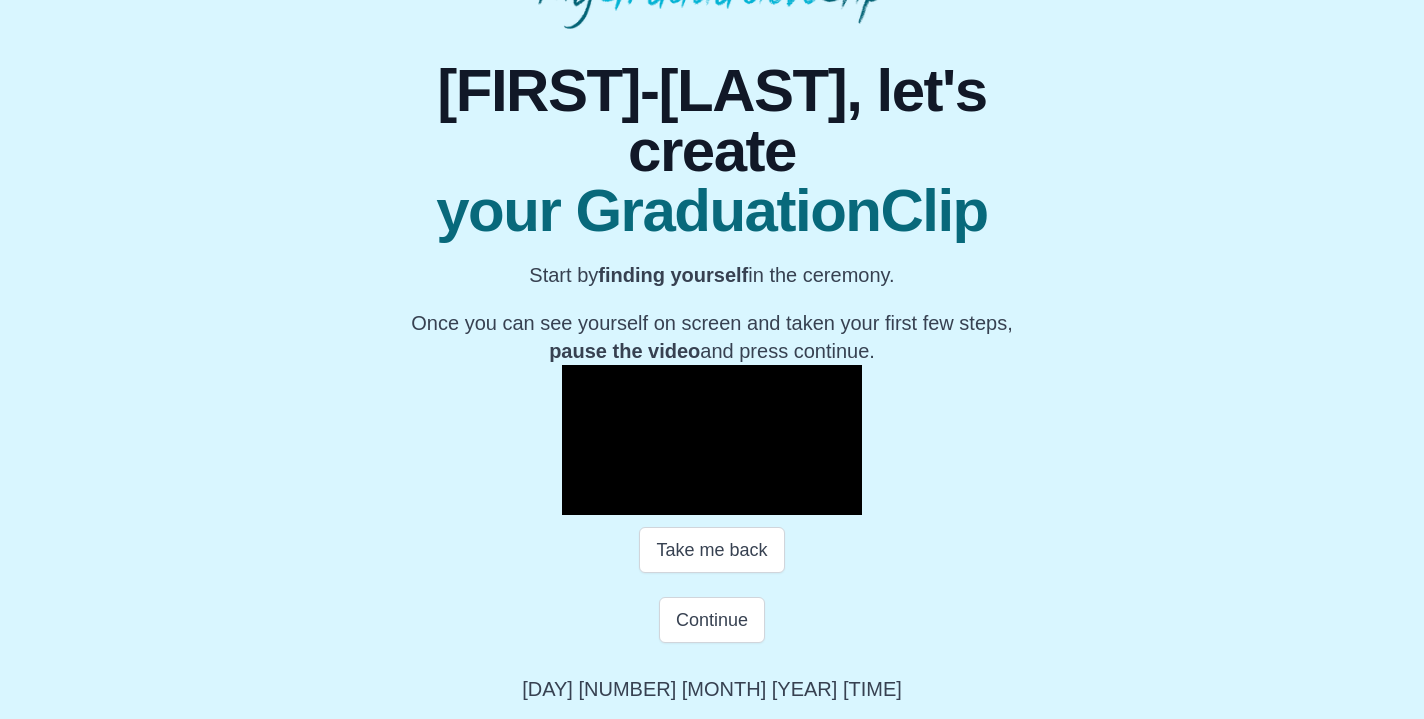 click on "03:55" at bounding box center [692, 500] 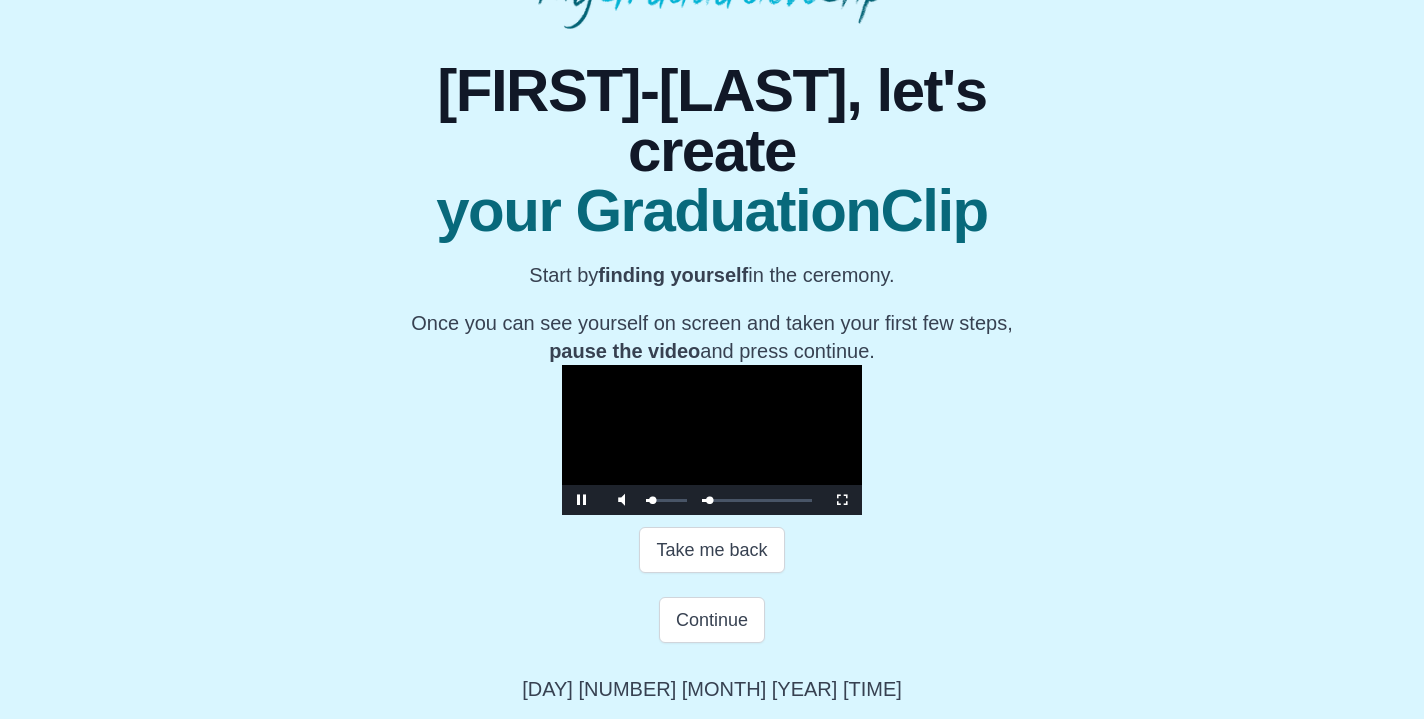 click at bounding box center (649, 500) 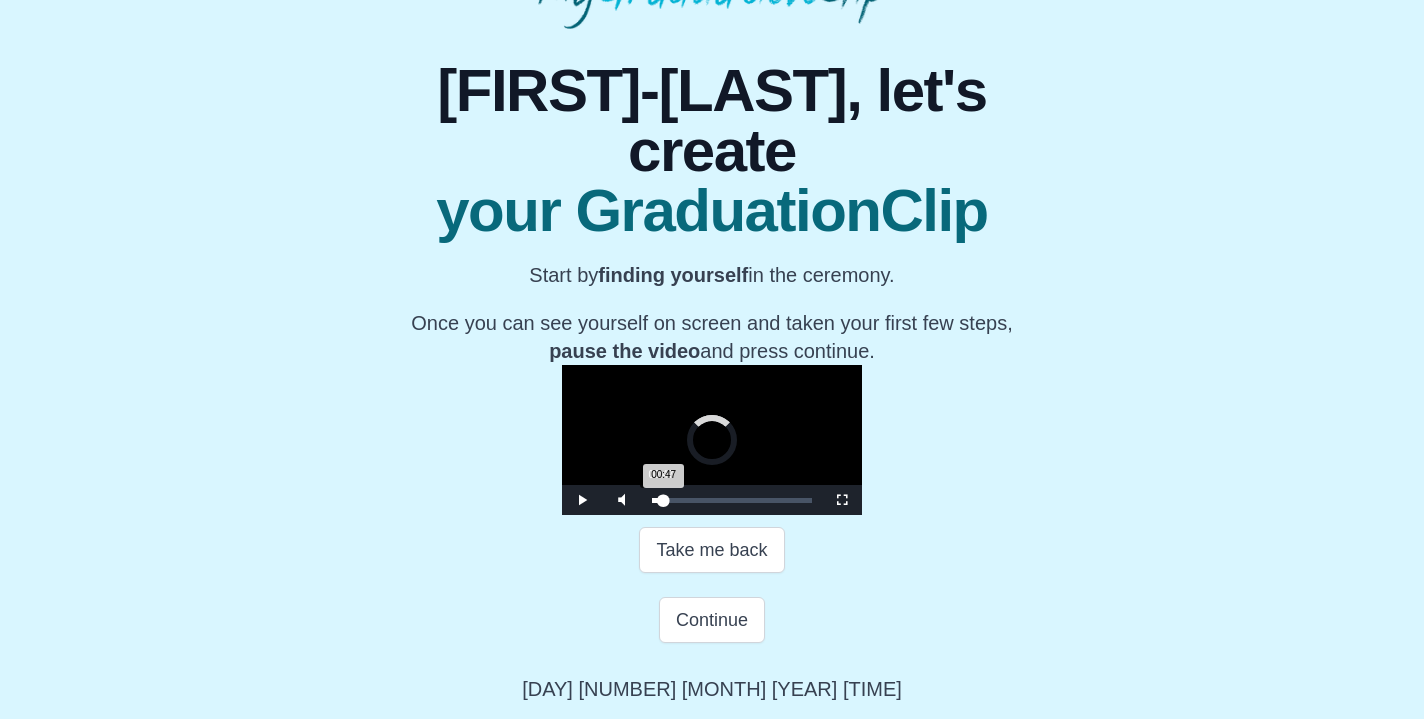 click on "00:47" at bounding box center [660, 500] 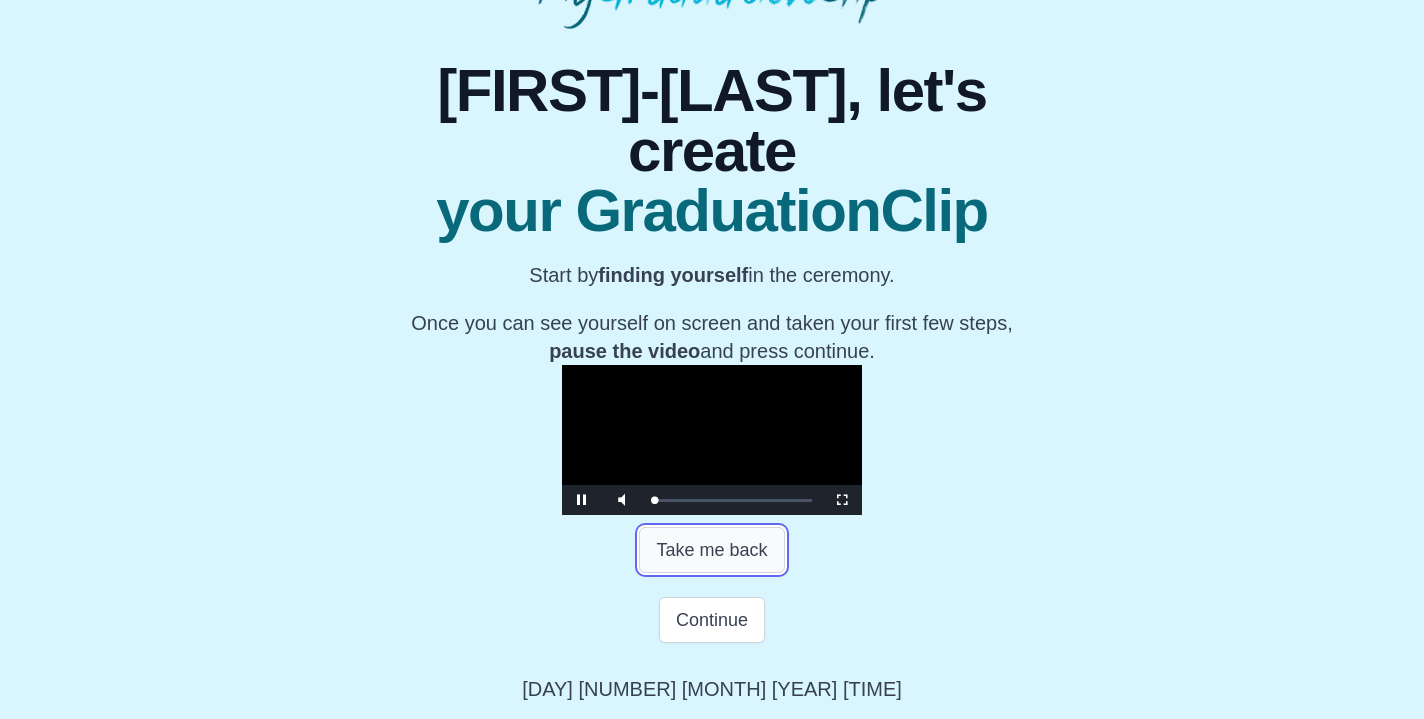click on "Take me back" at bounding box center [711, 550] 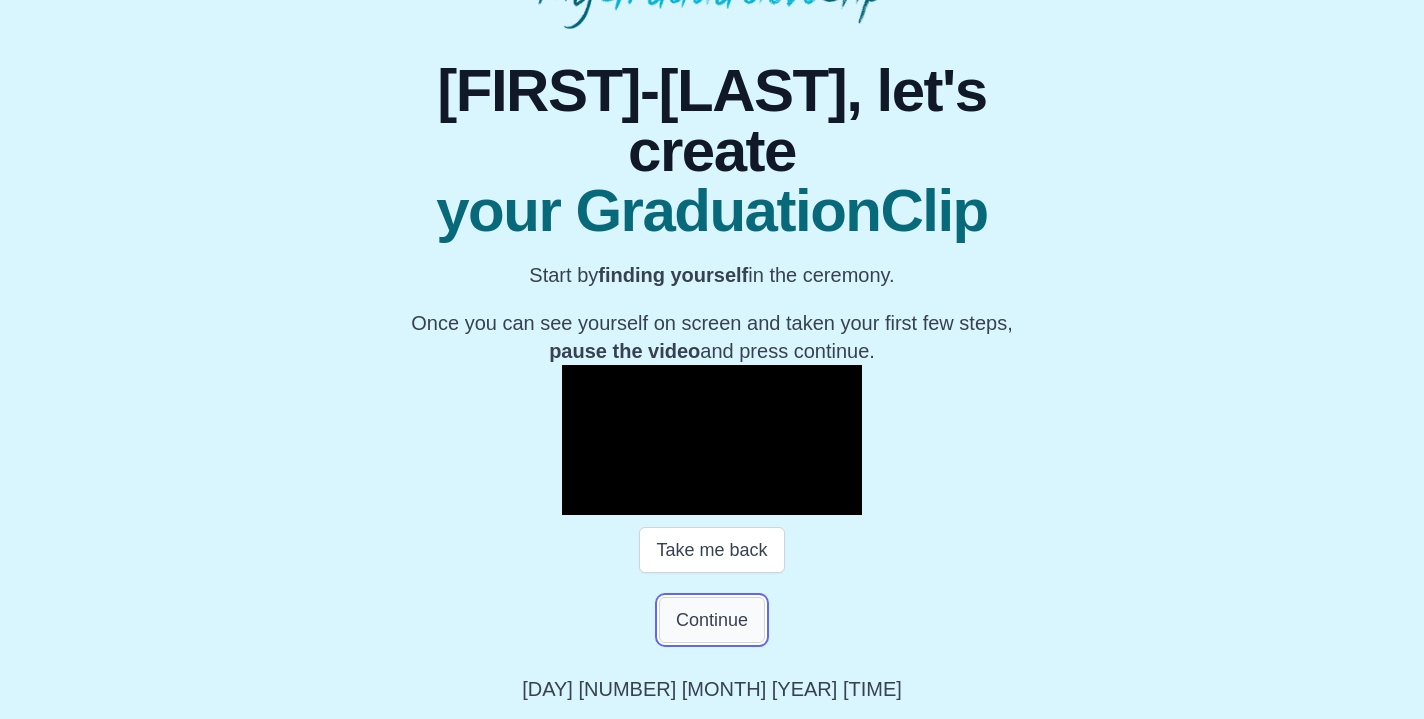 click on "Continue" at bounding box center (712, 620) 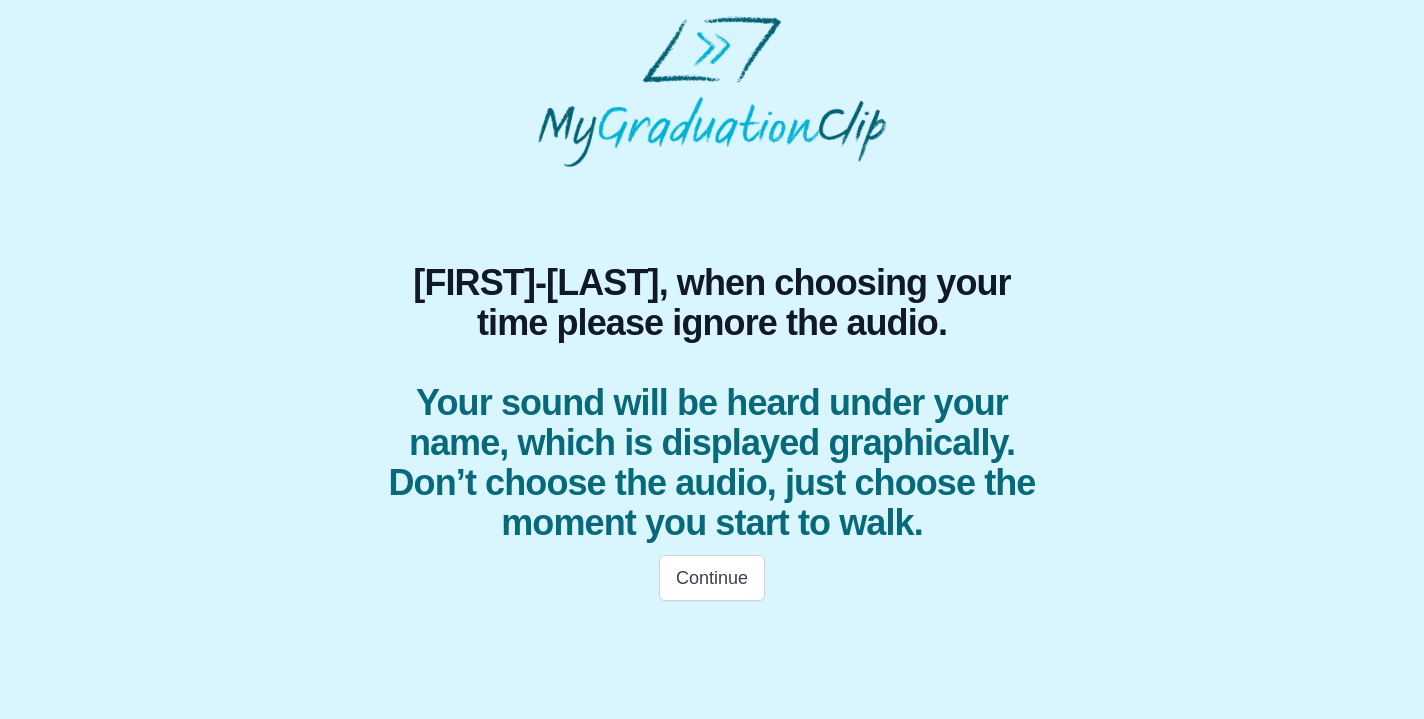 scroll, scrollTop: 0, scrollLeft: 0, axis: both 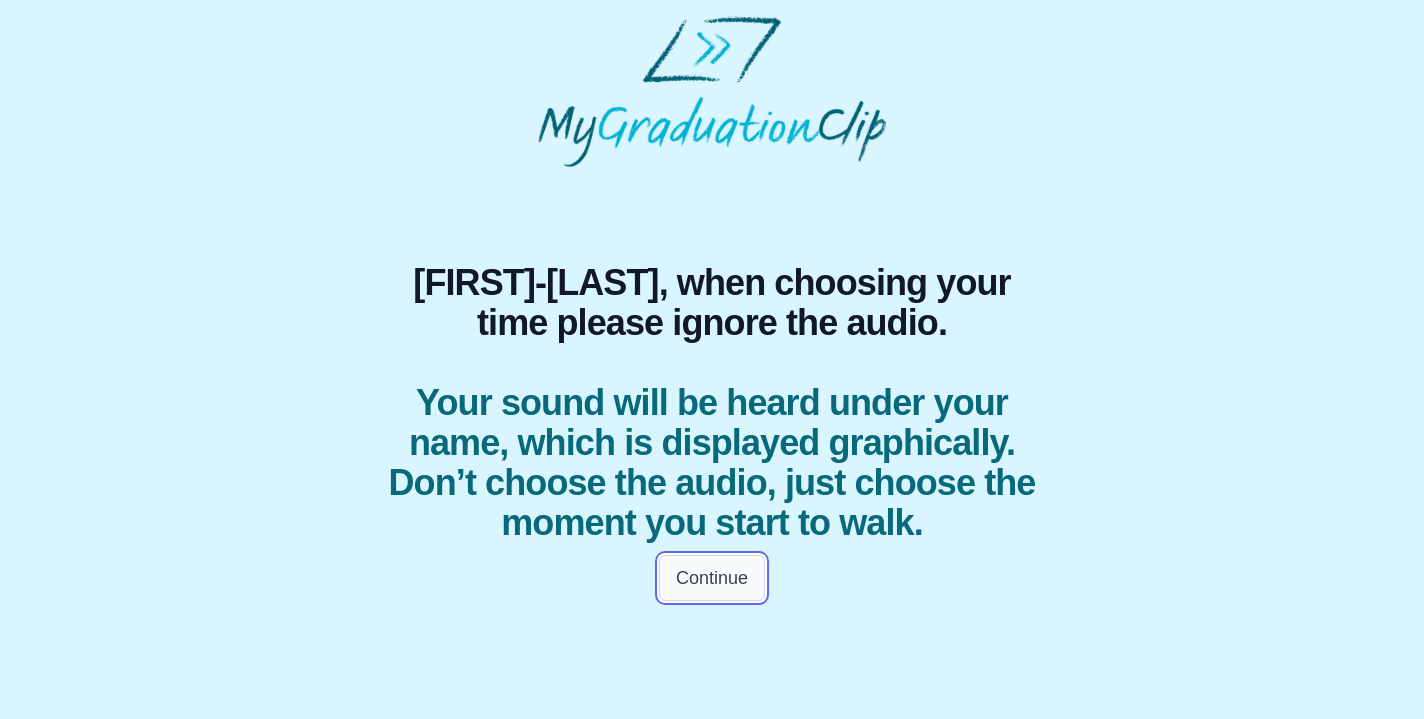 click on "Continue" at bounding box center [712, 578] 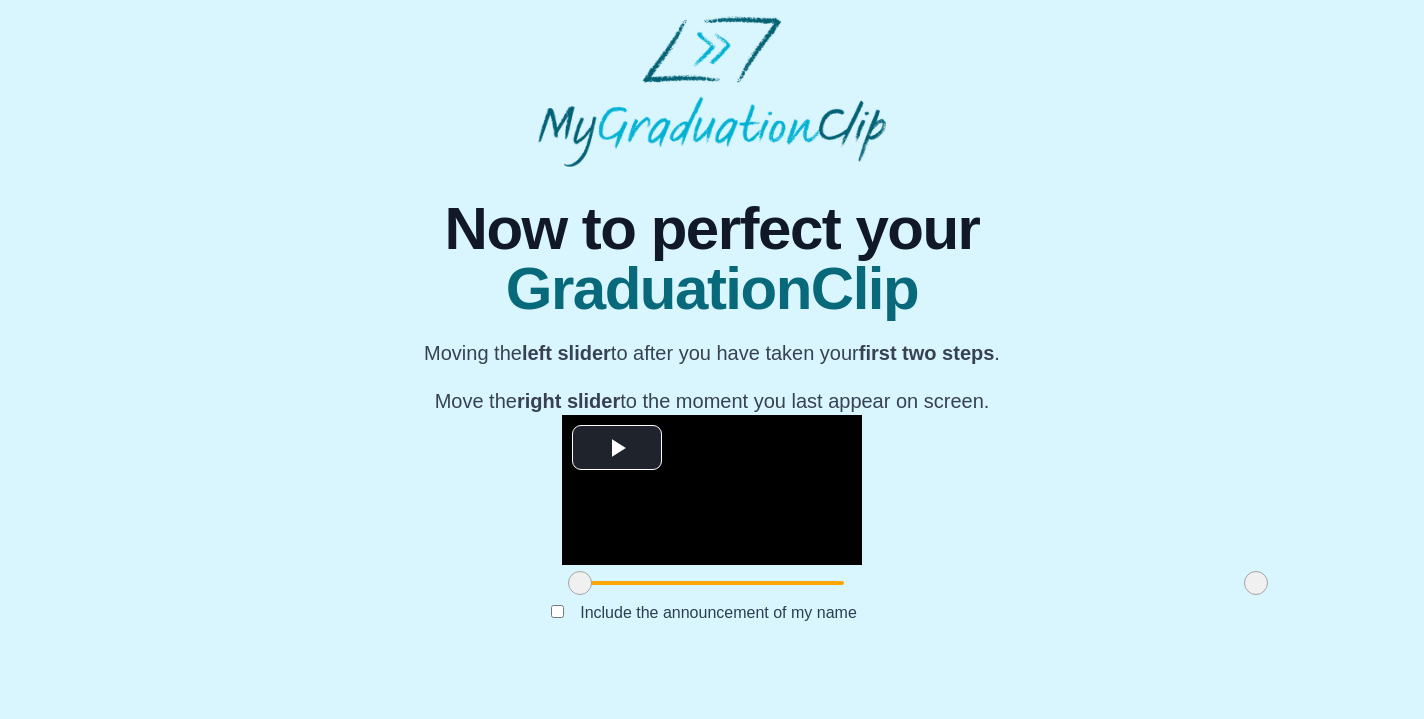 click on "**********" at bounding box center [712, 415] 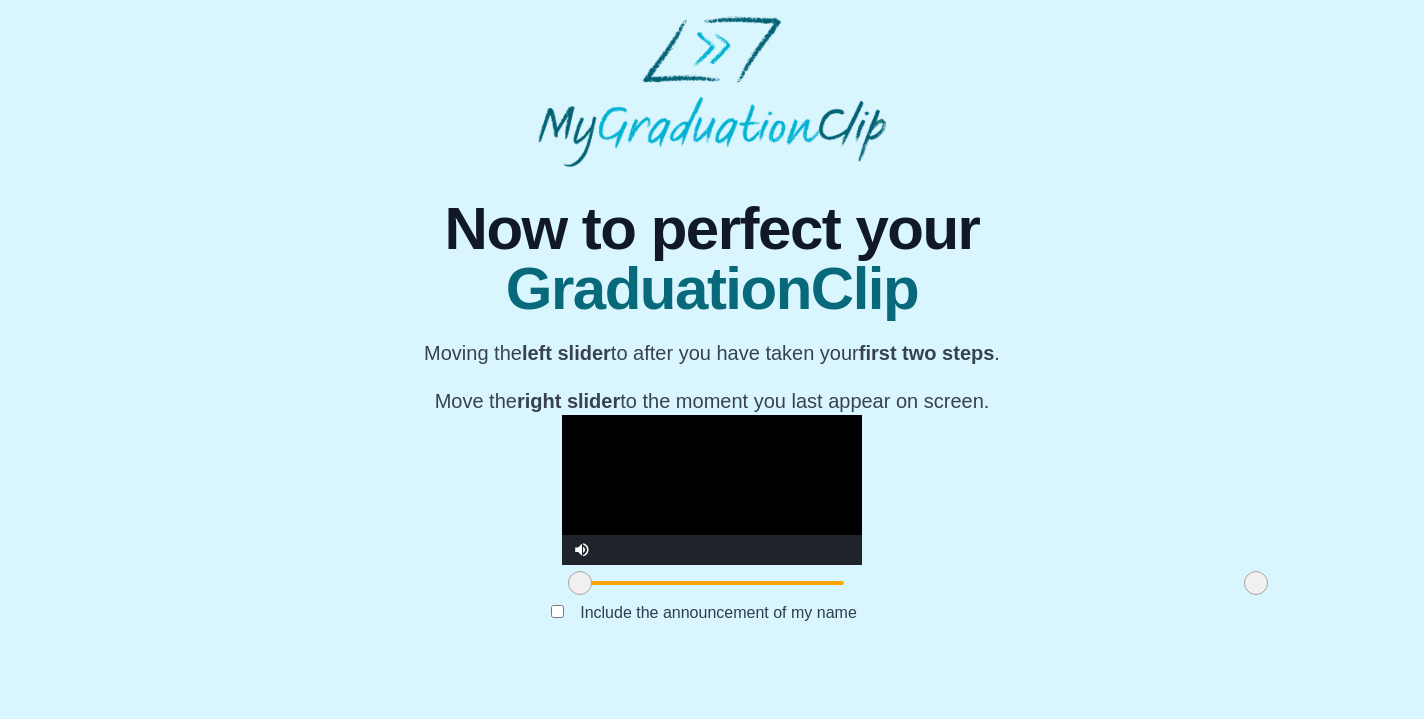 click at bounding box center (712, 490) 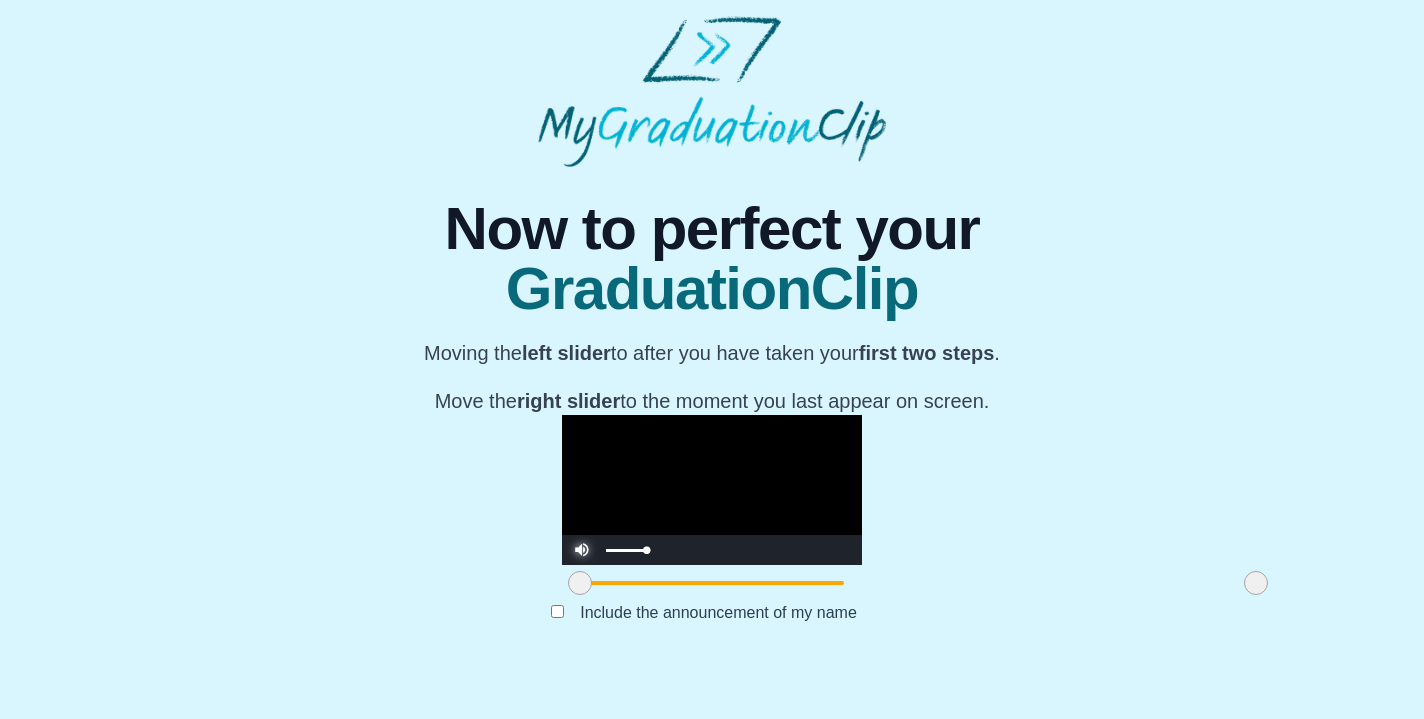 click at bounding box center [582, 535] 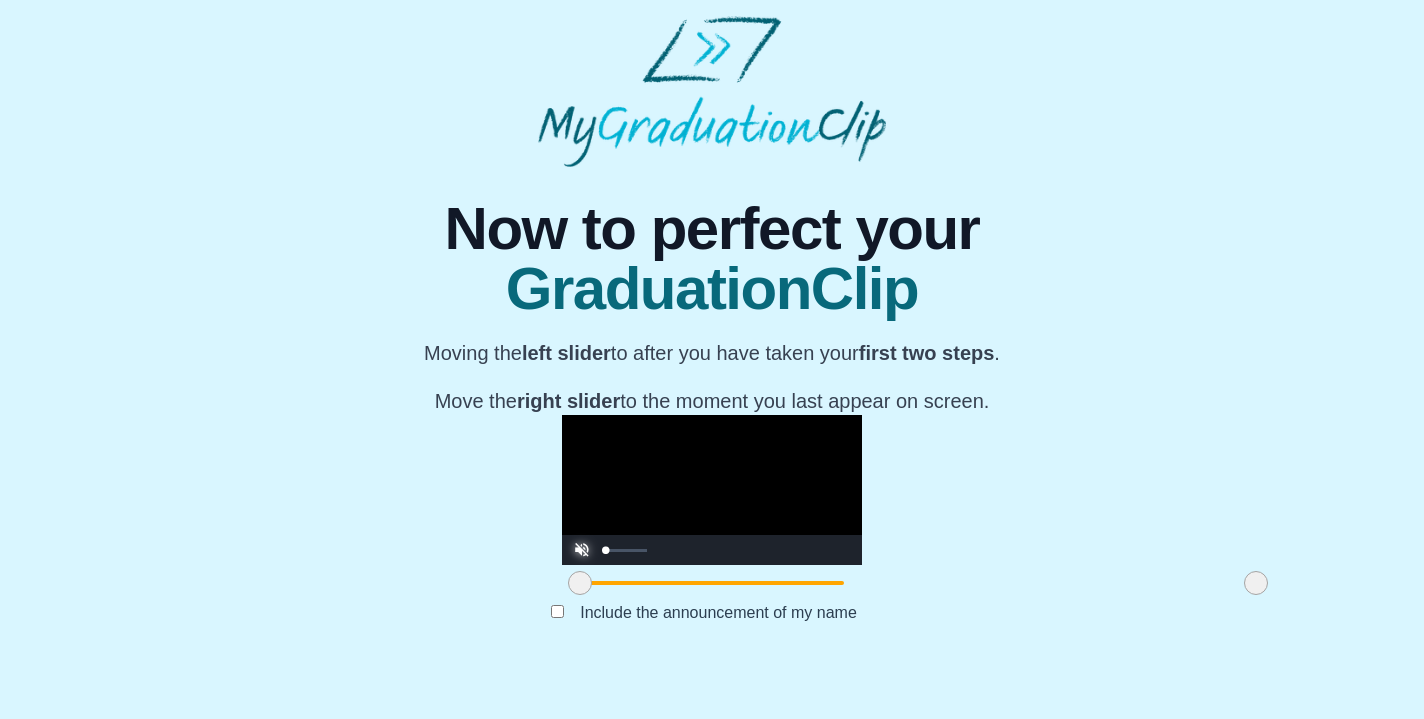 click at bounding box center [582, 535] 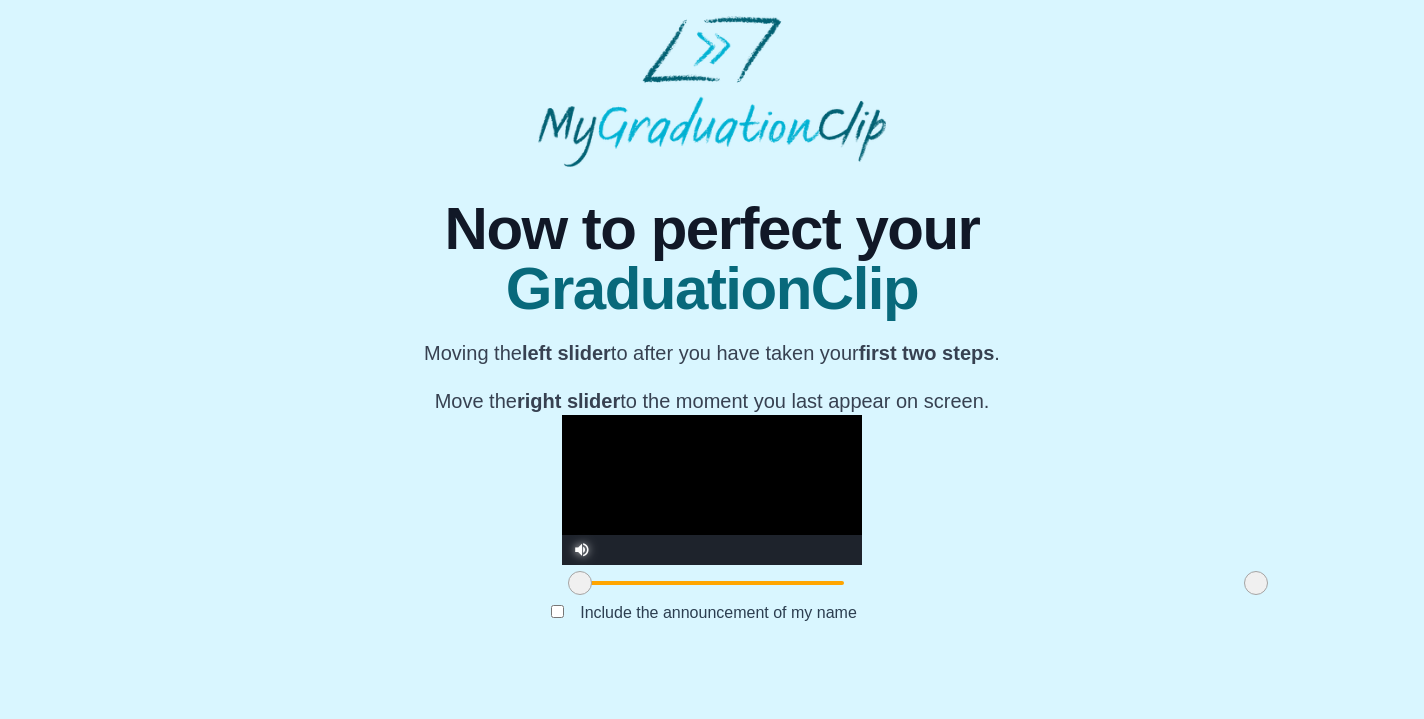 drag, startPoint x: 370, startPoint y: 622, endPoint x: 360, endPoint y: 615, distance: 12.206555 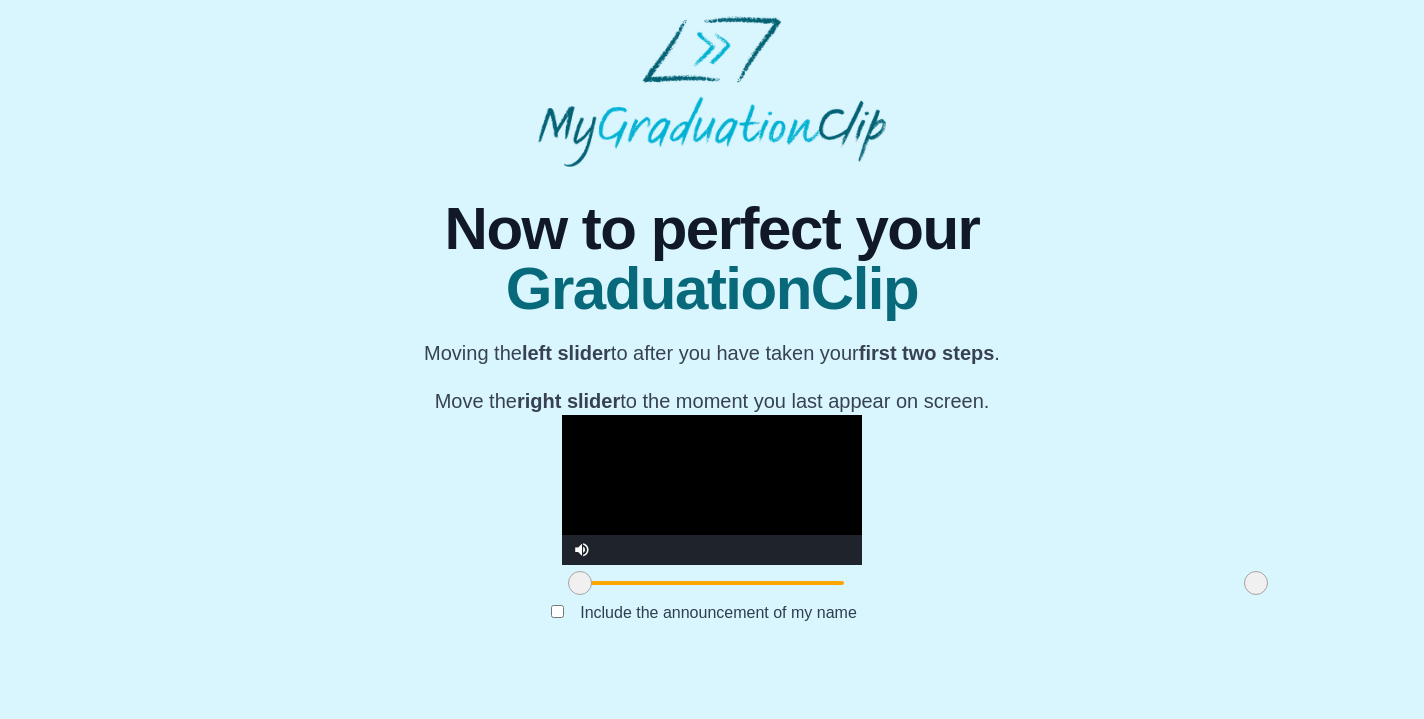 scroll, scrollTop: 0, scrollLeft: 0, axis: both 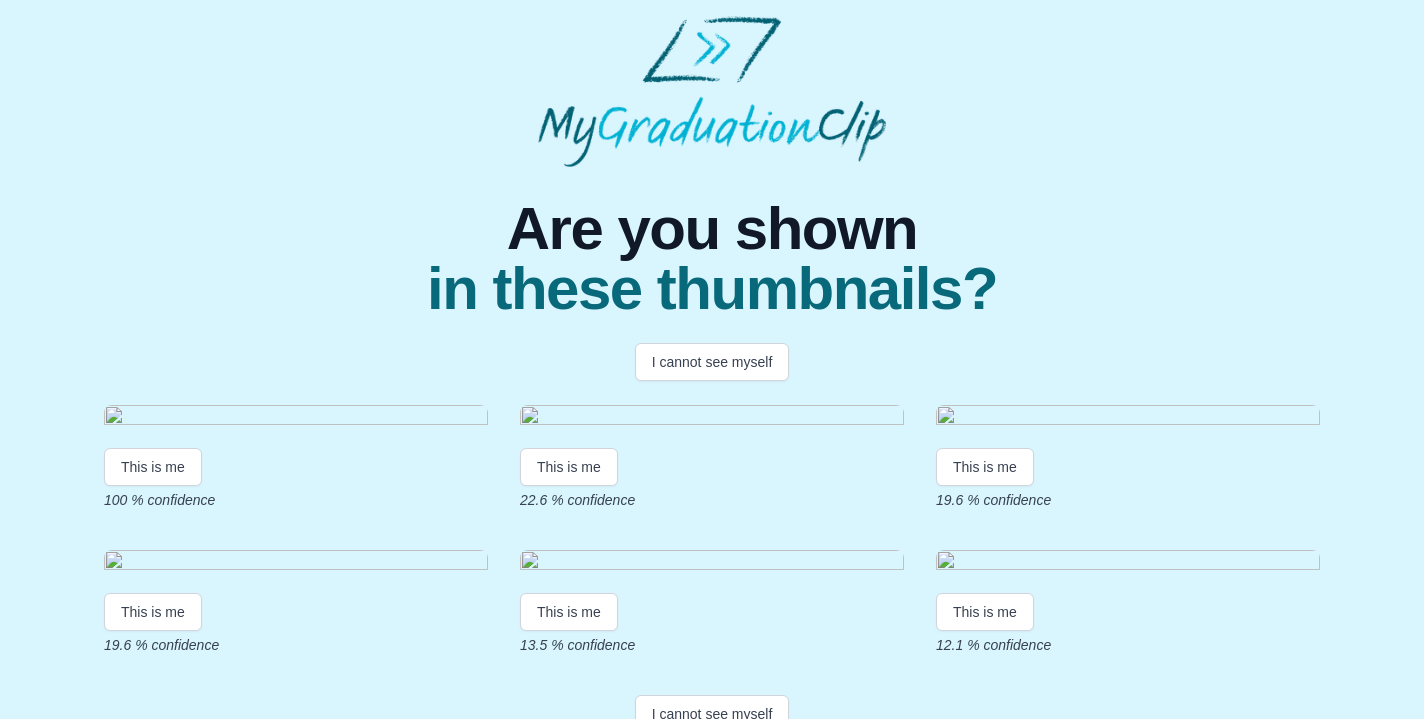 click on "Are you shown in these thumbnails?" at bounding box center [712, 243] 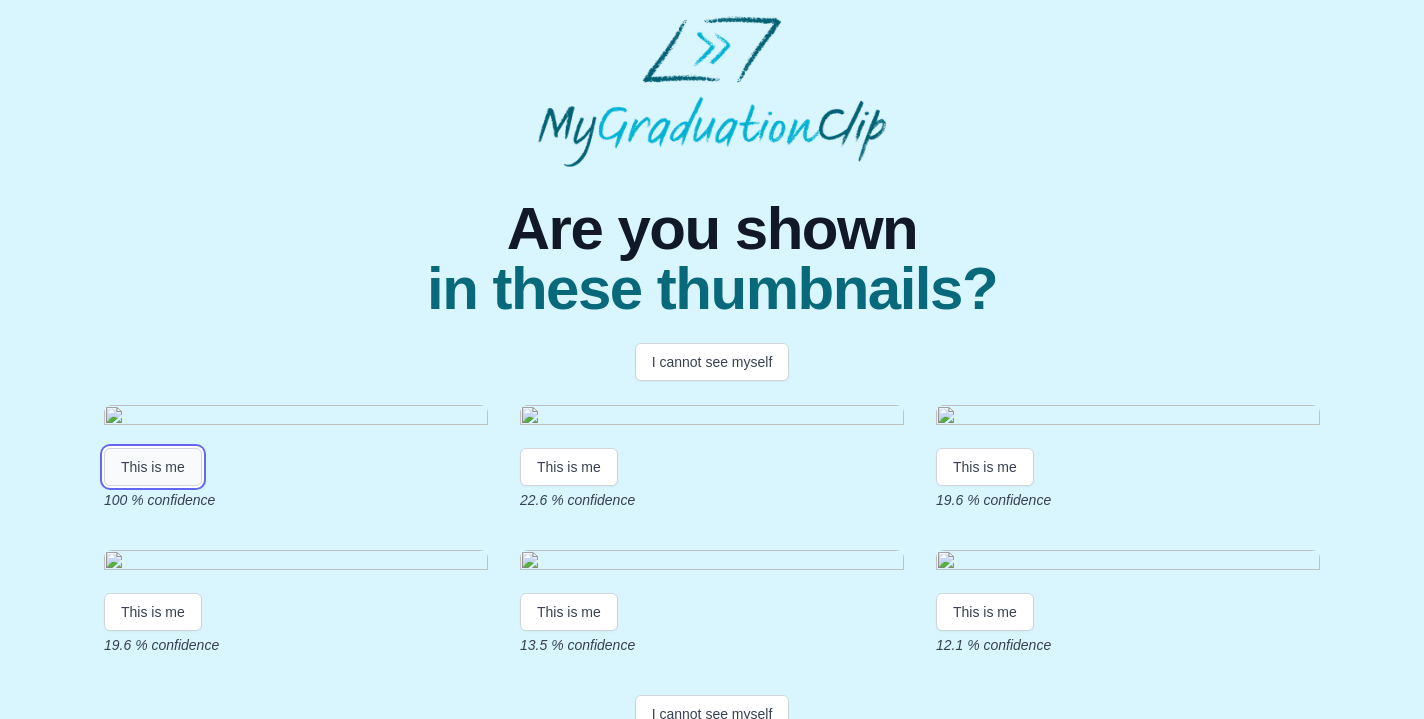 click on "This is me" at bounding box center [153, 467] 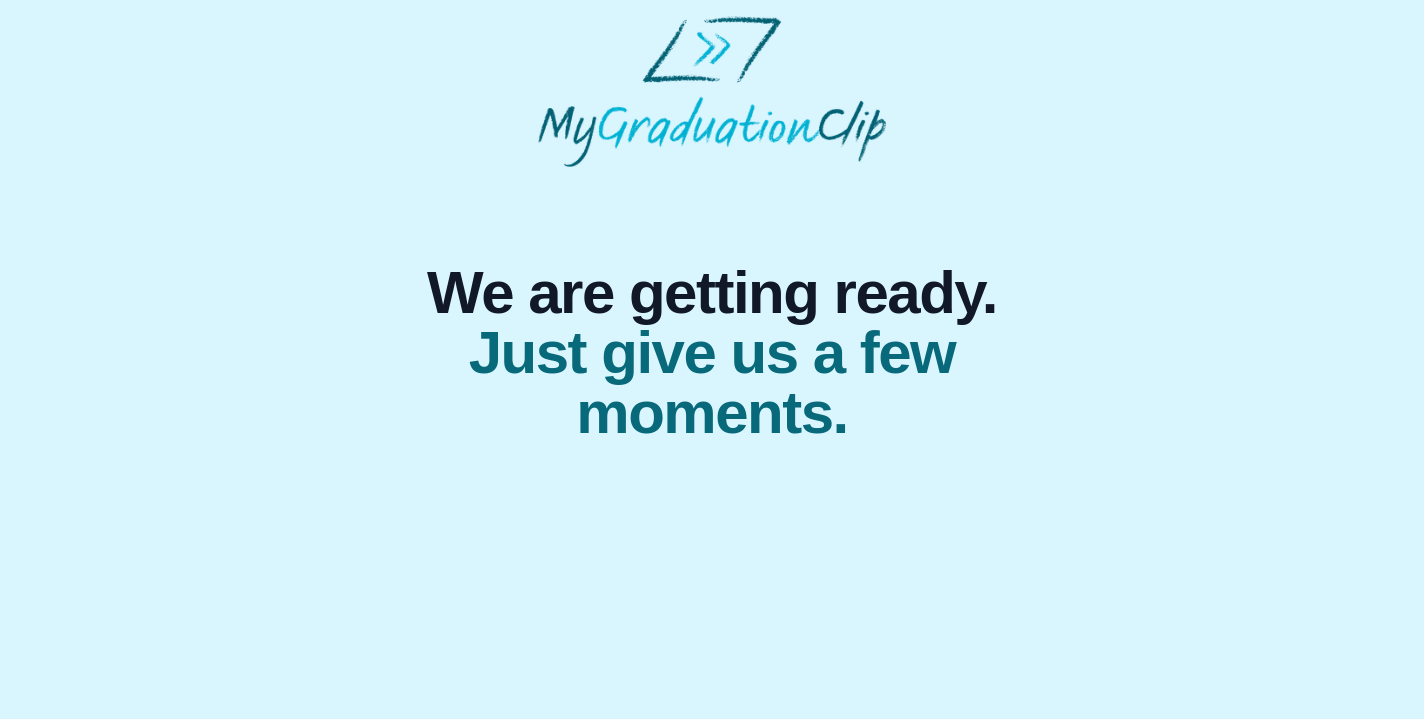 scroll, scrollTop: 0, scrollLeft: 0, axis: both 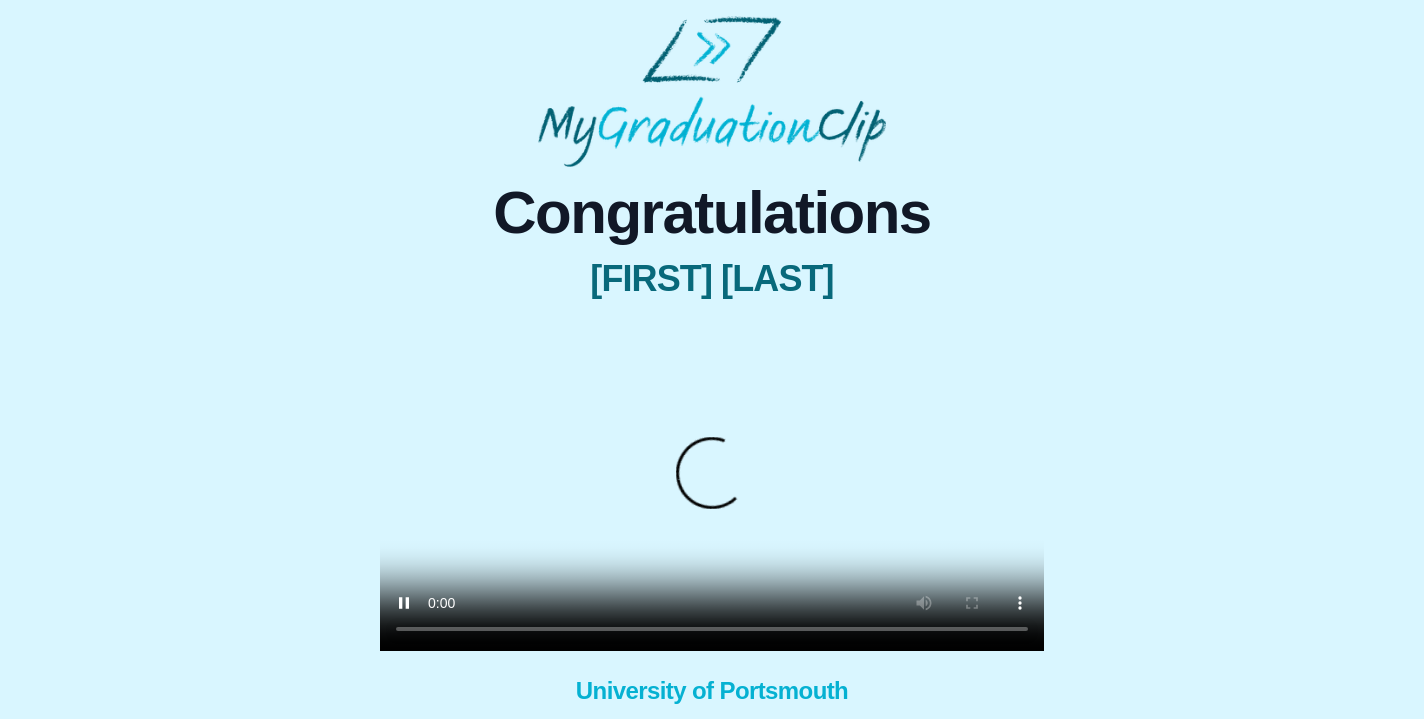 click on "Congratulations [FIRST] [LAST] × Share your GraduationClip now! × Why not also get the Full Length Graduation film? Get the full ceremony film! University of Portsmouth Download my GraduationClip Refer a friend Help me - FAQs!" at bounding box center [712, 506] 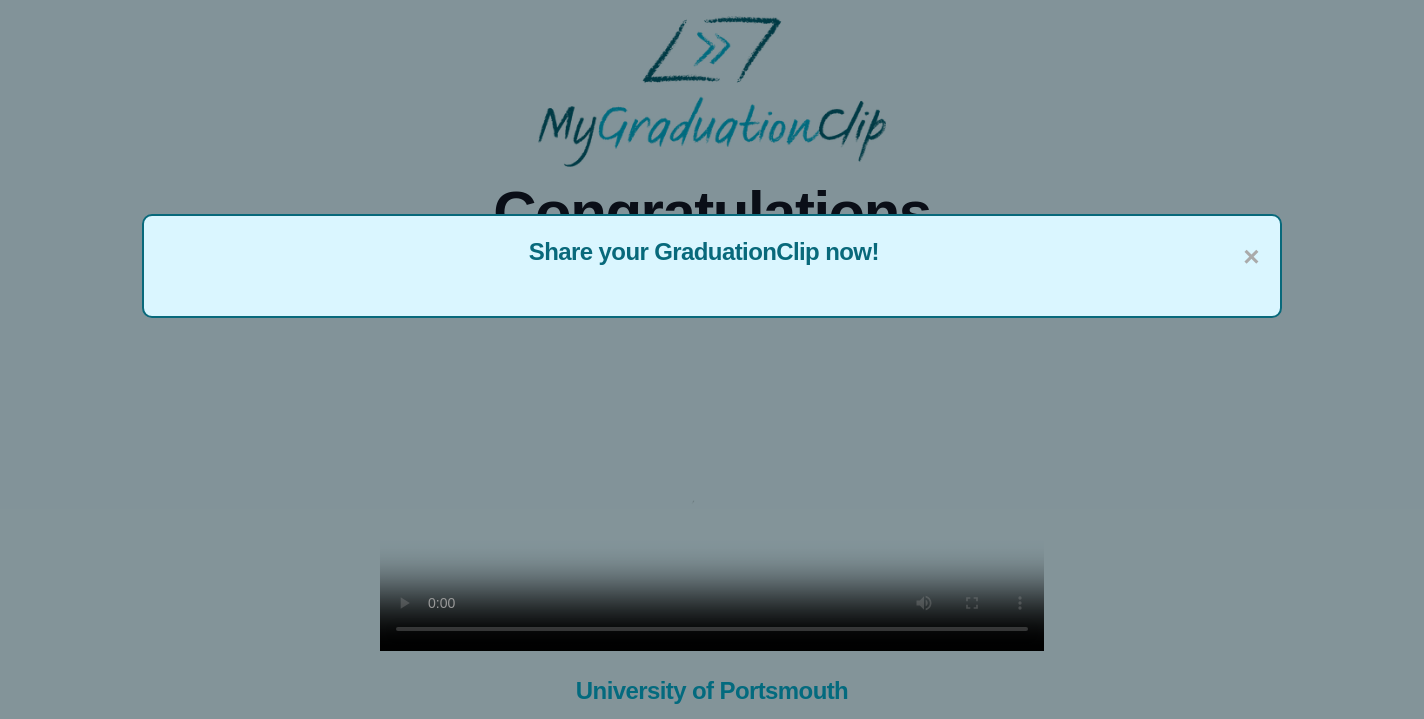 click at bounding box center [703, 282] 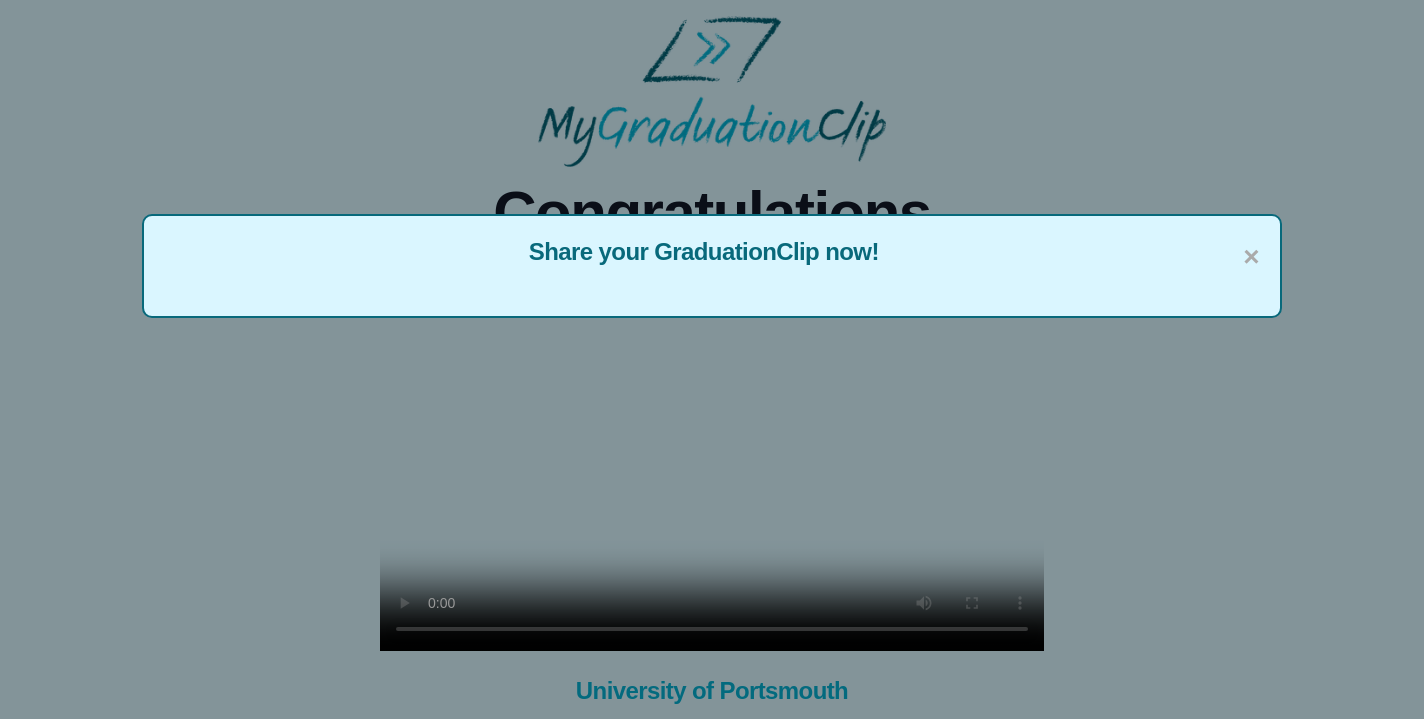 click on "Share your GraduationClip now!" at bounding box center (711, 252) 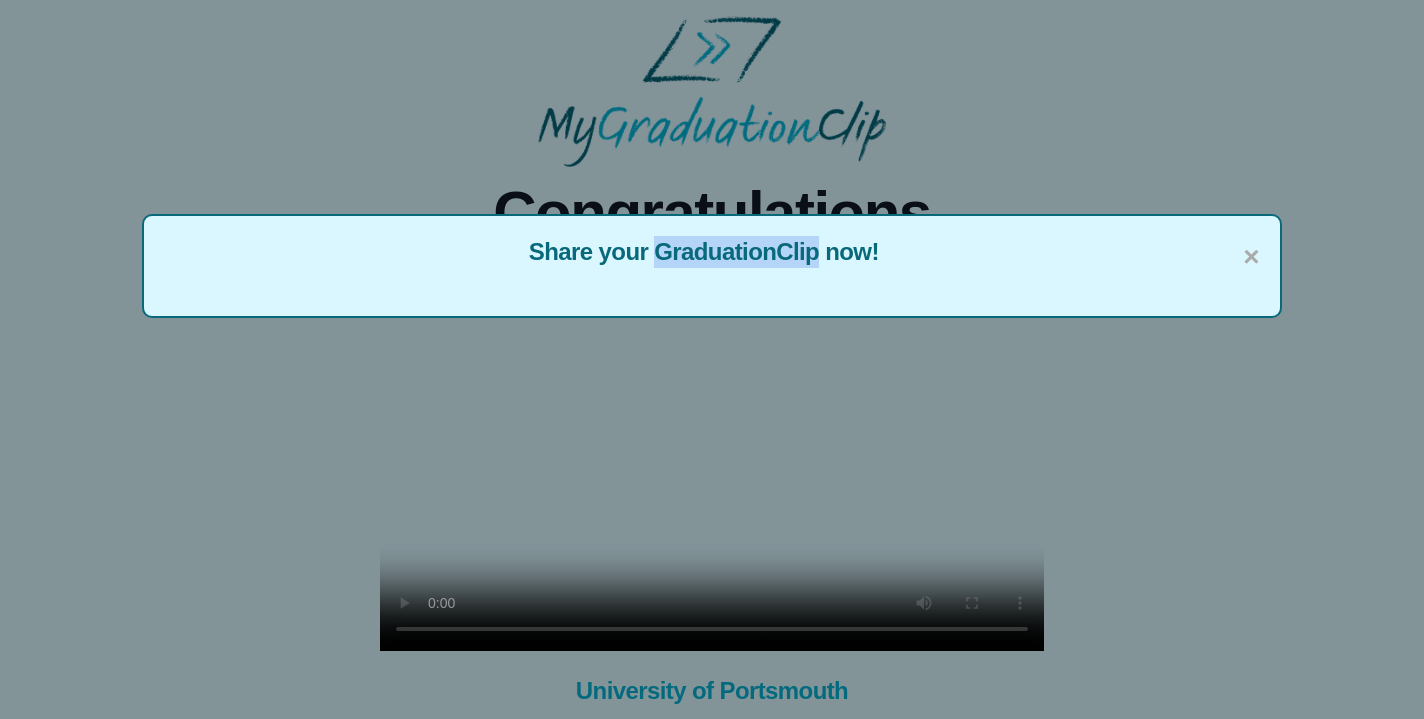click on "Share your GraduationClip now!" at bounding box center (711, 252) 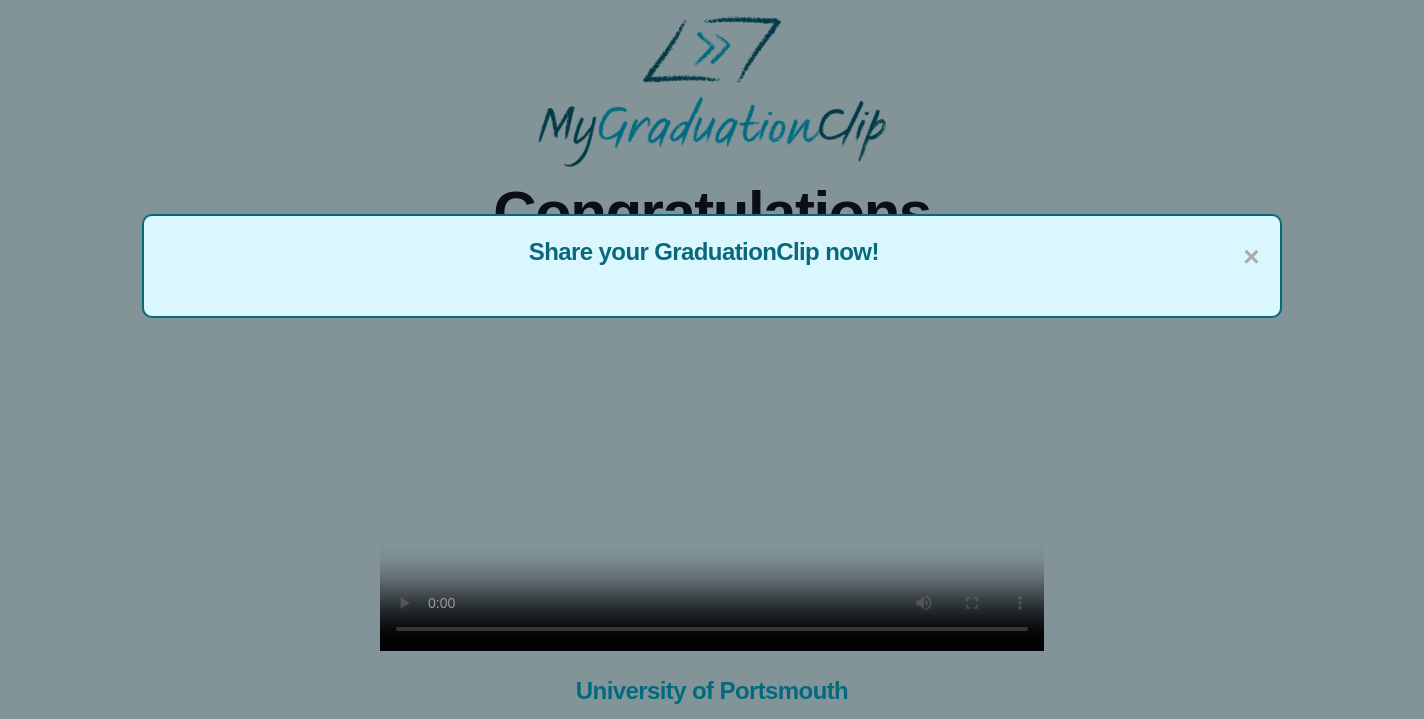 click at bounding box center (703, 282) 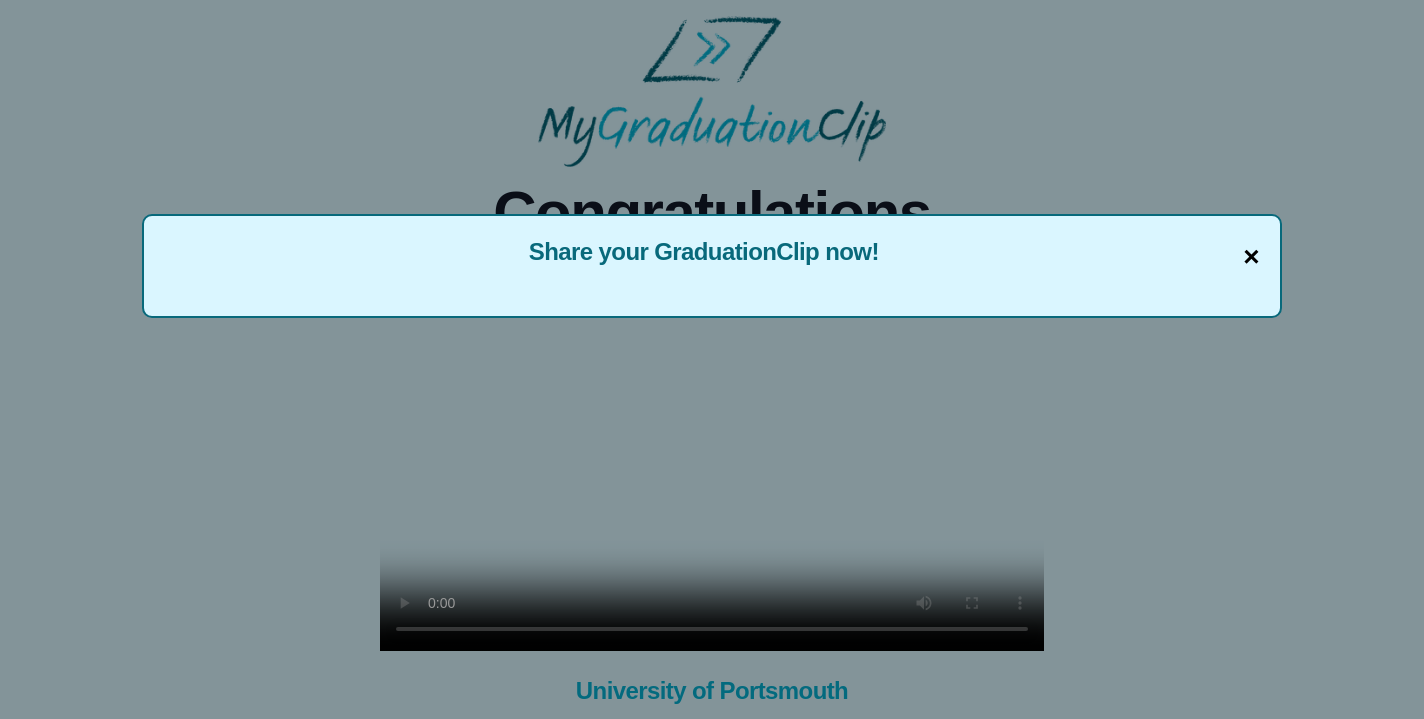 click on "×" at bounding box center (1251, 257) 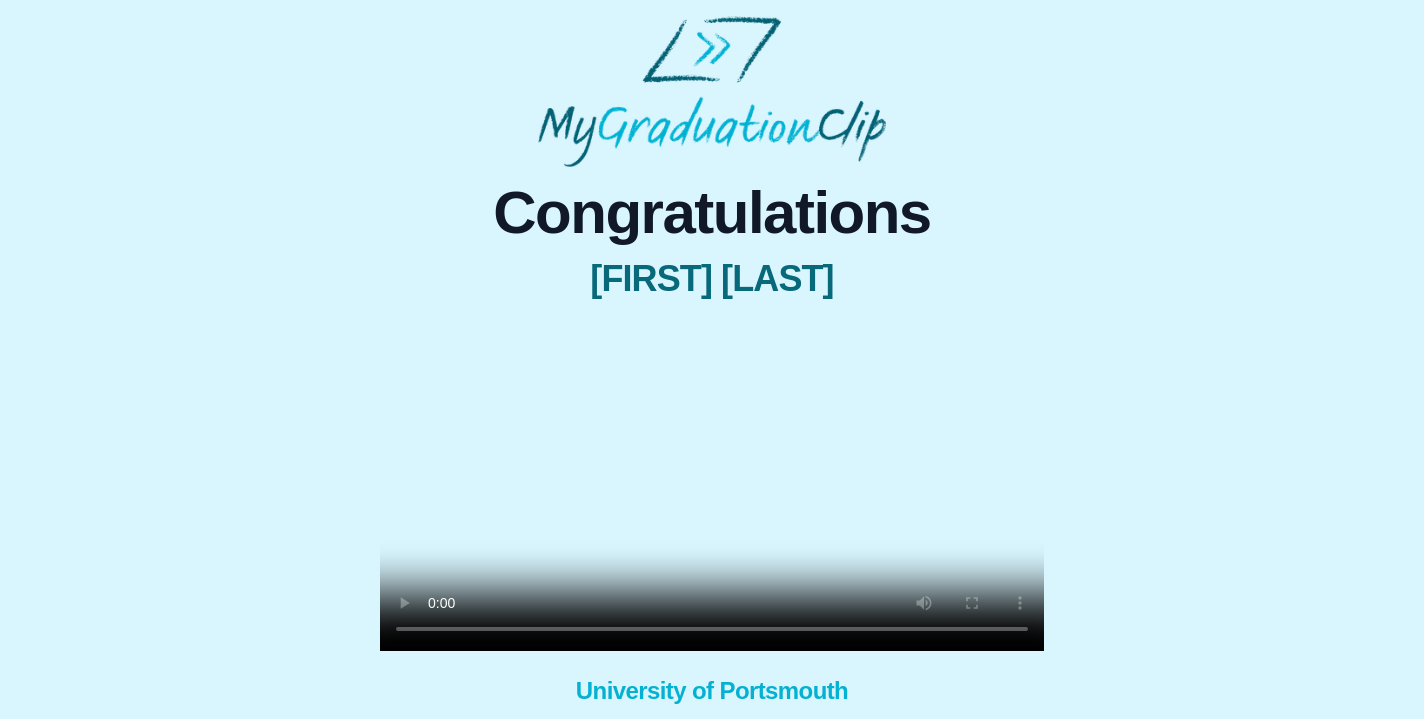 click on "Congratulations [FIRST] [LAST] × Share your GraduationClip now! × Why not also get the Full Length Graduation film? Get the full ceremony film! University of Portsmouth Download my GraduationClip Refer a friend Help me - FAQs!" at bounding box center [712, 506] 